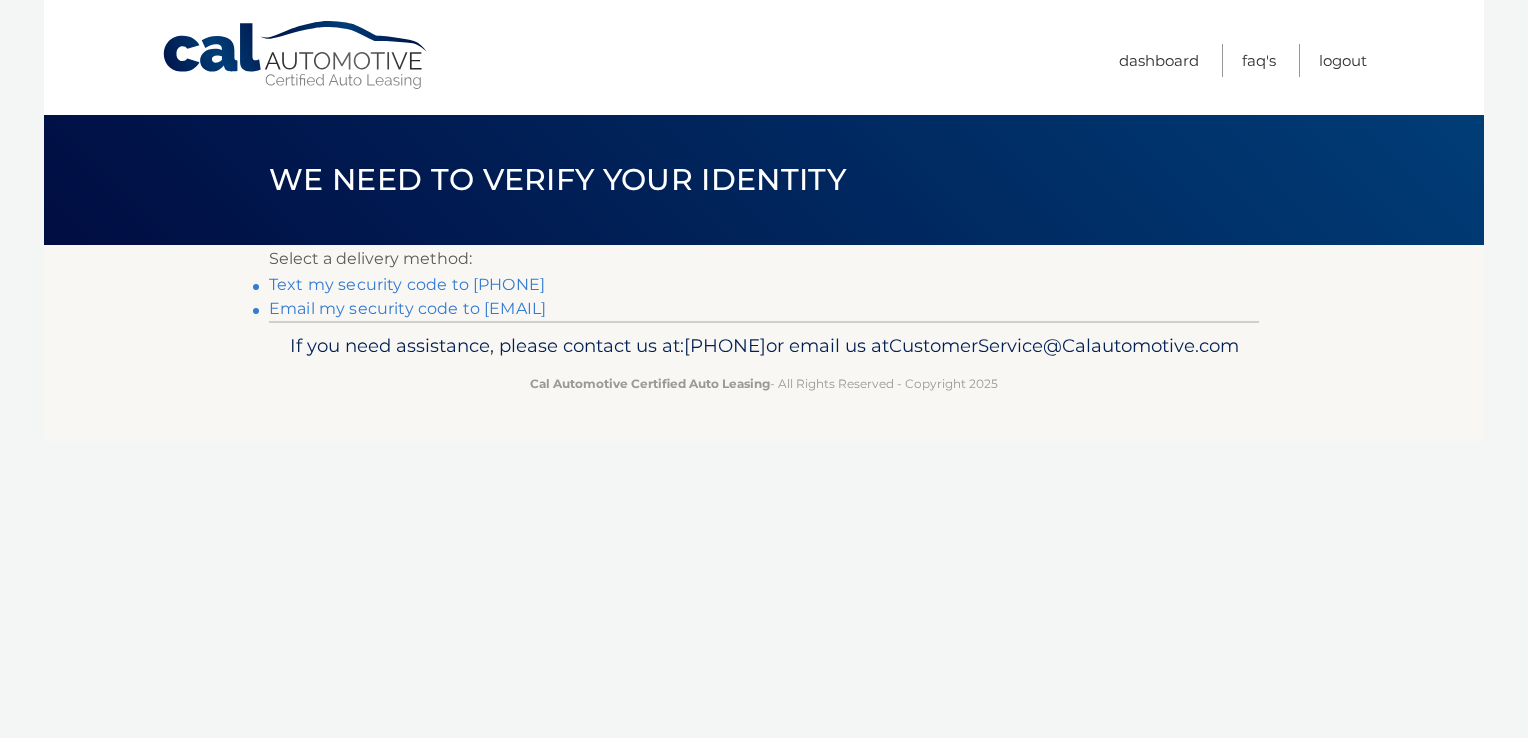 scroll, scrollTop: 0, scrollLeft: 0, axis: both 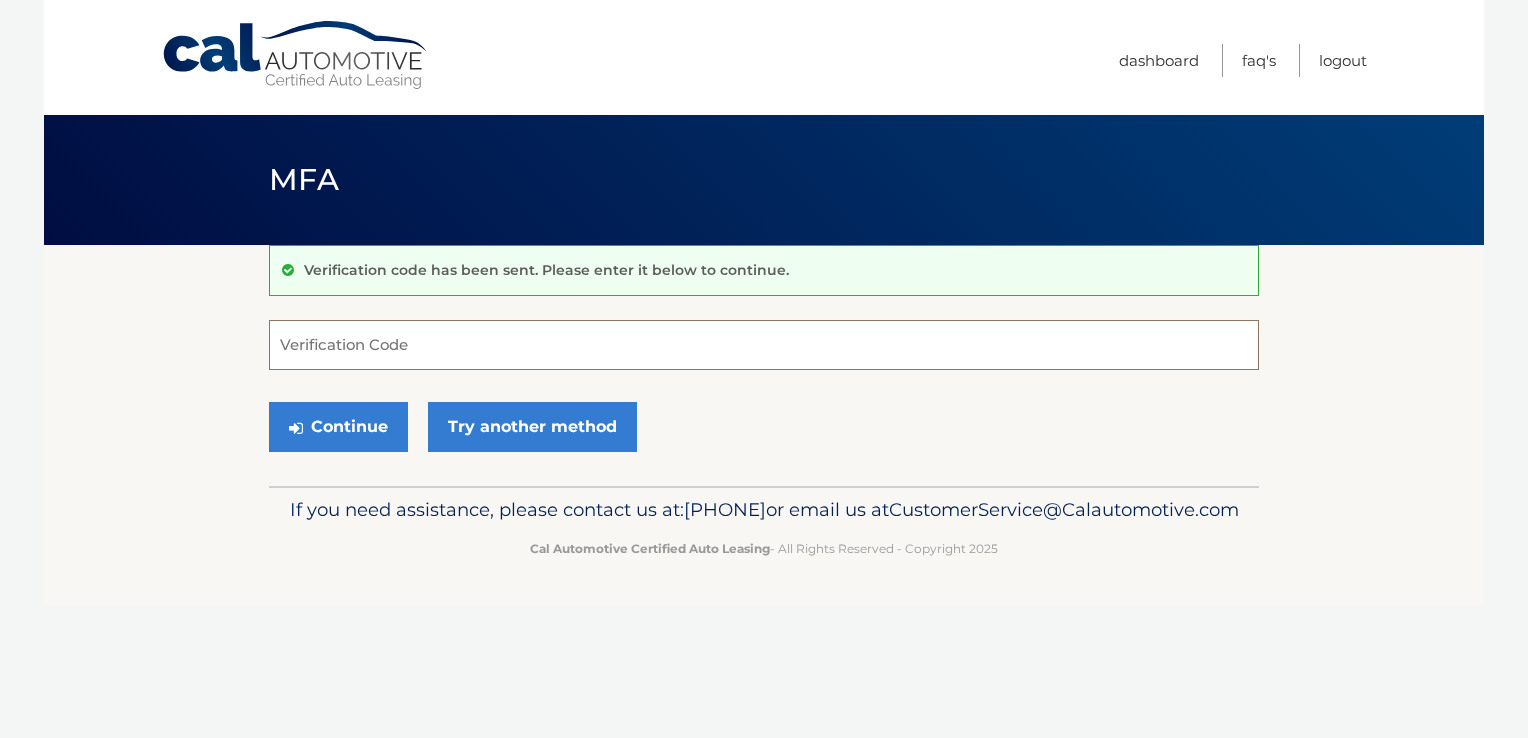 click on "Verification Code" at bounding box center [764, 345] 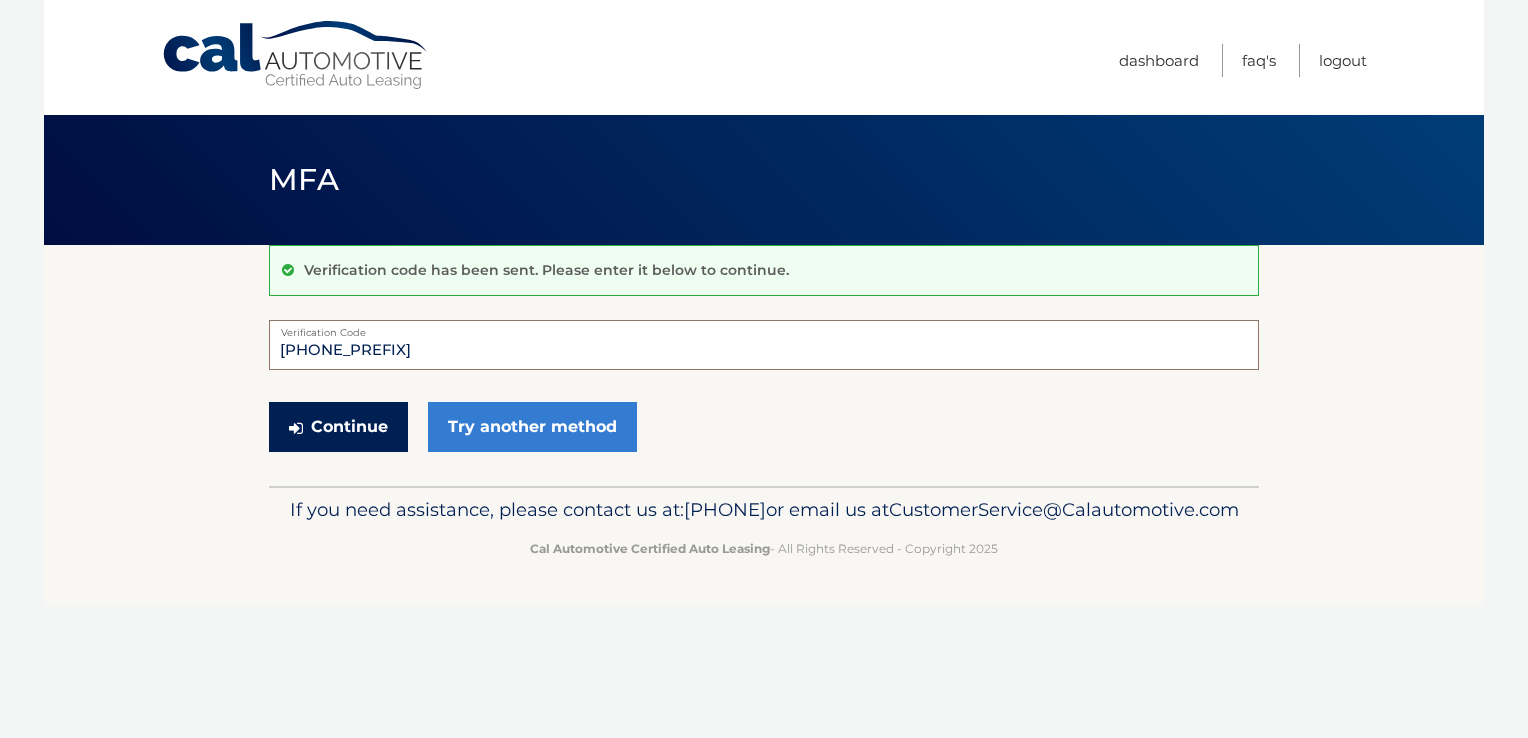 type on "[PHONE_PREFIX]" 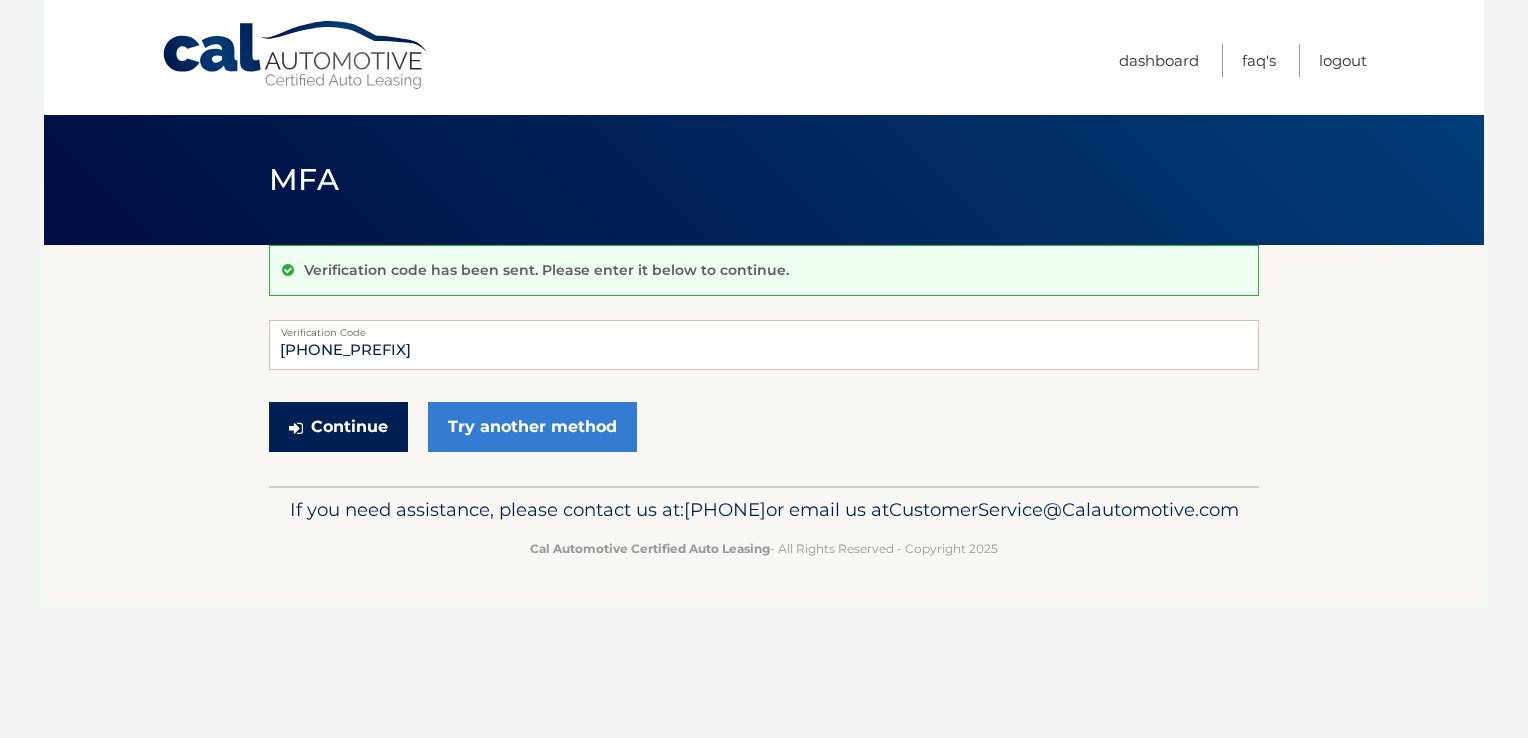 click on "Continue" at bounding box center [338, 427] 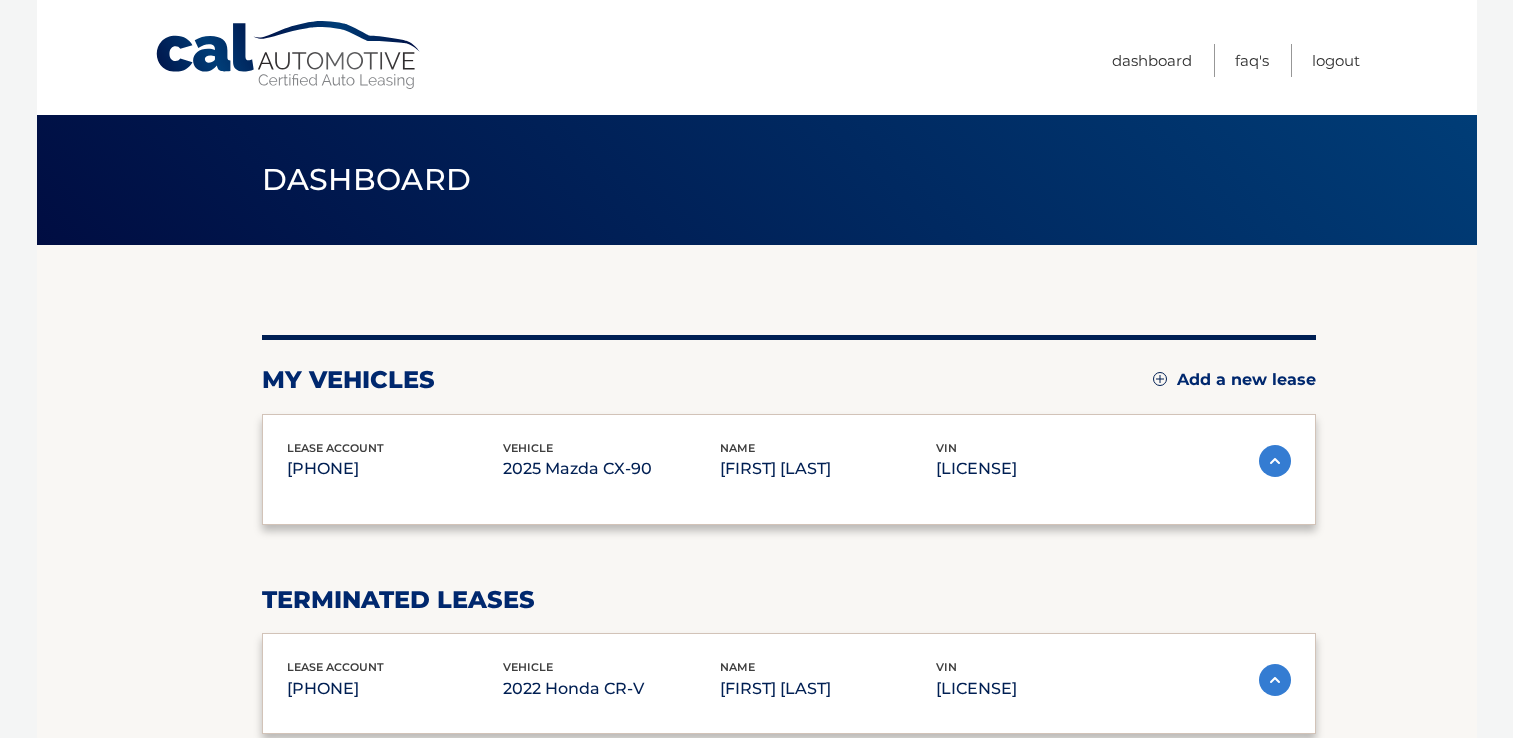 scroll, scrollTop: 0, scrollLeft: 0, axis: both 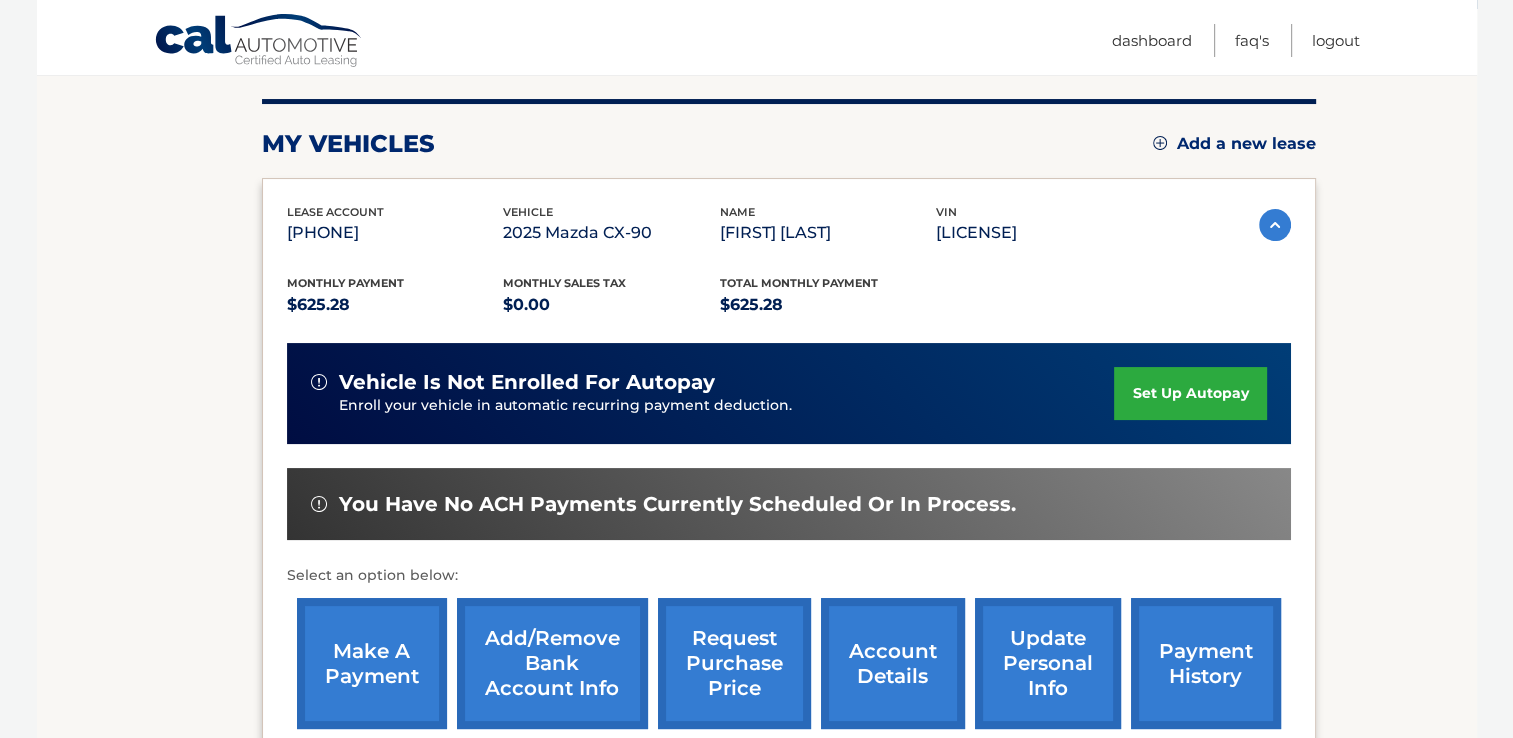 click on "set up autopay" at bounding box center [1190, 393] 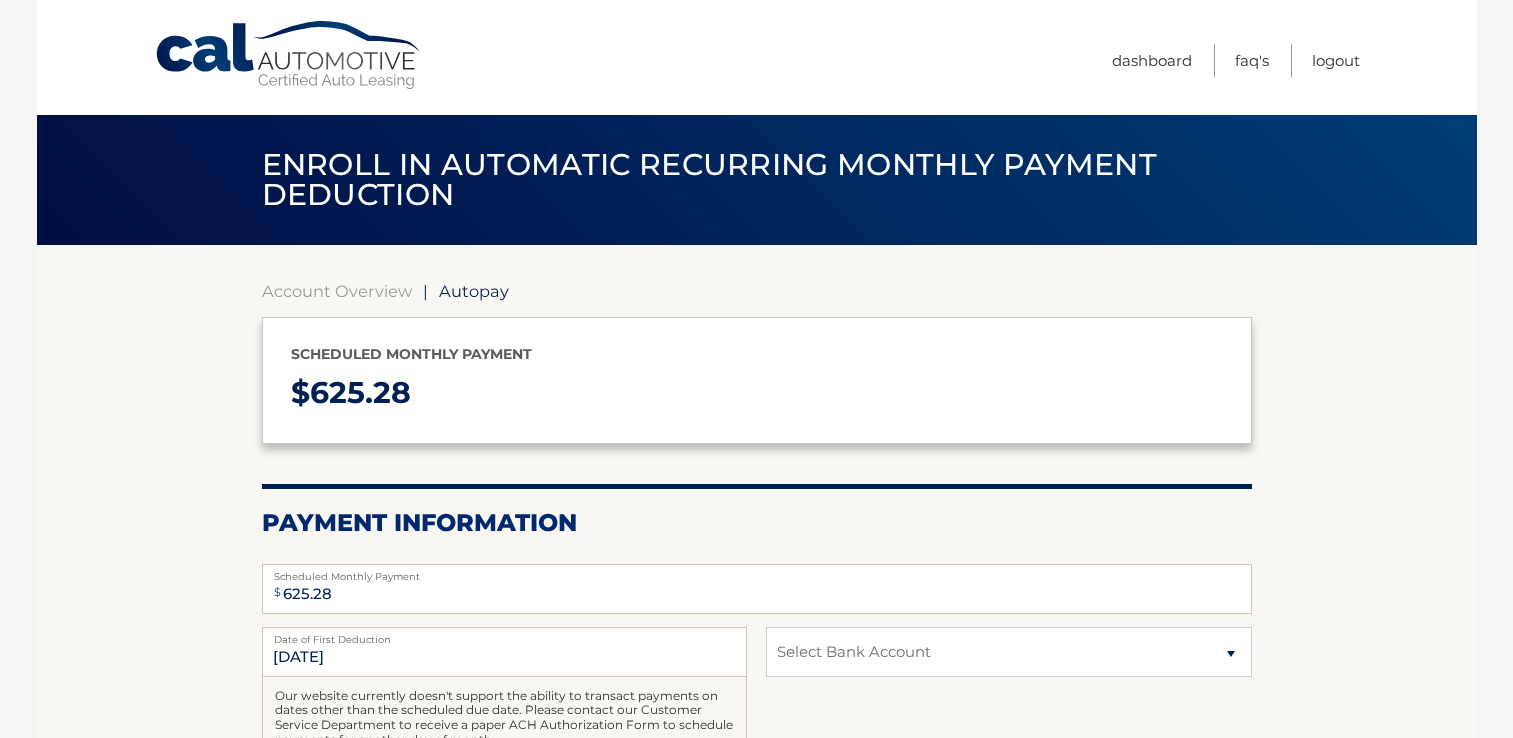 scroll, scrollTop: 0, scrollLeft: 0, axis: both 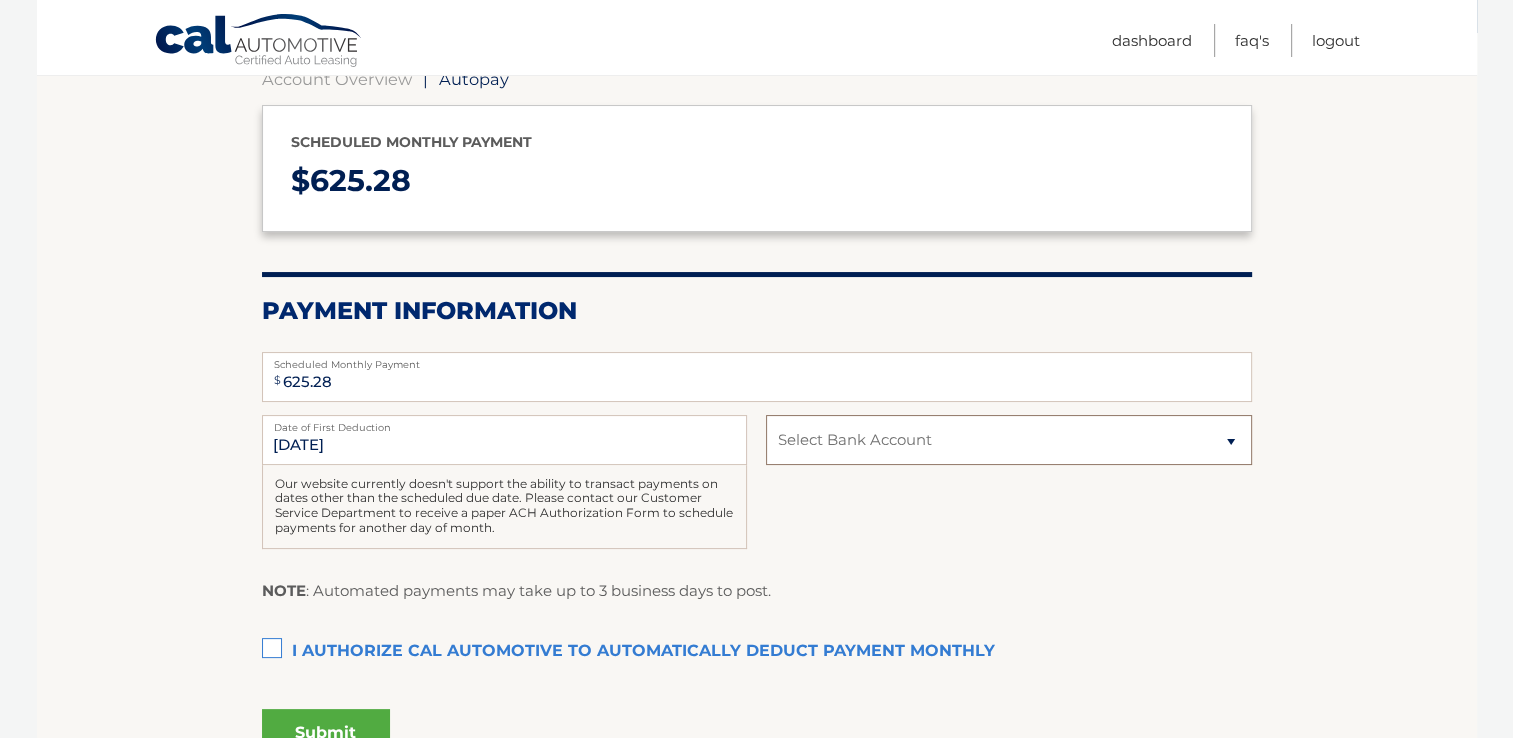 click on "Select Bank Account
Checking [BANK_NAME], N.A. *****[CREDIT_CARD] Checking [BANK_NAME], N.A. *****[CREDIT_CARD]" at bounding box center [1008, 440] 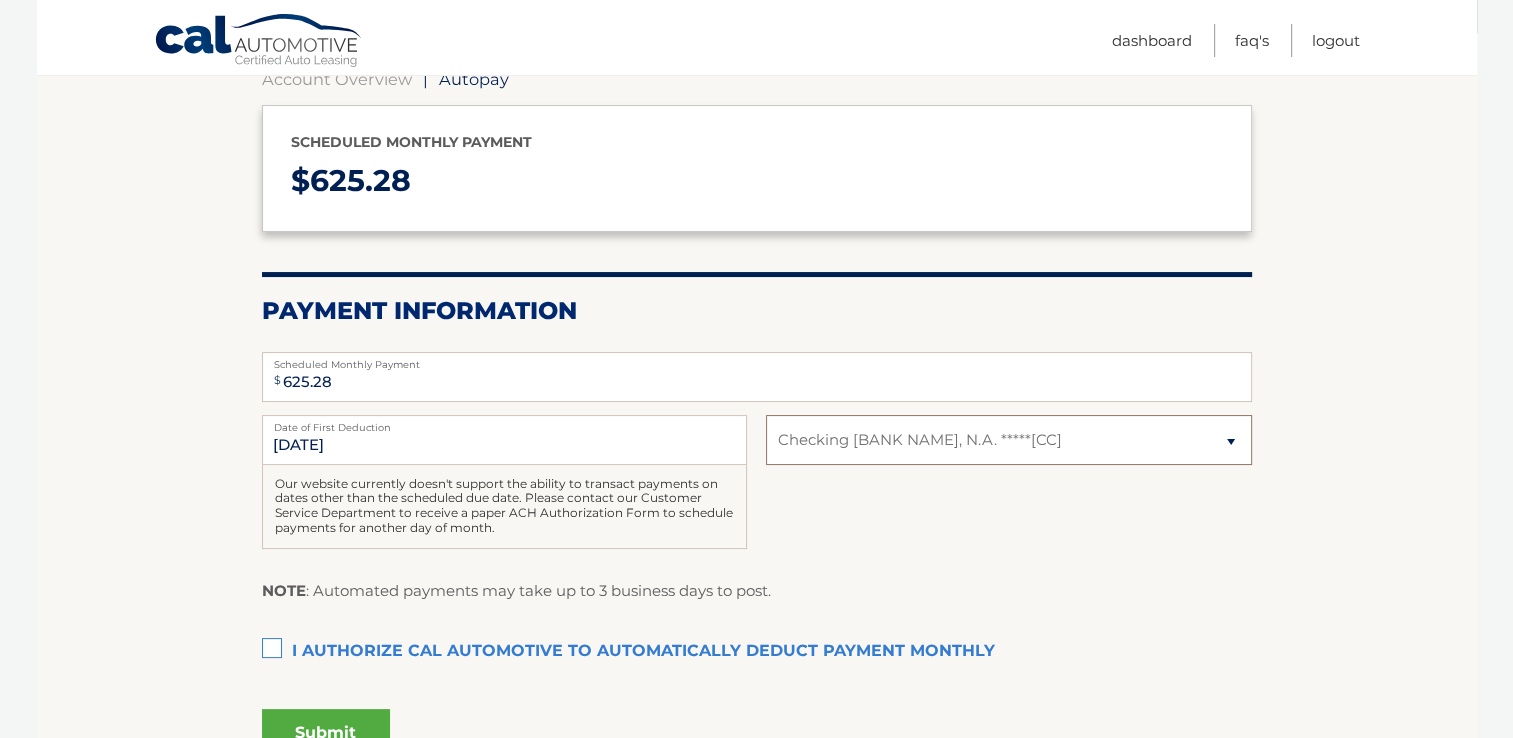 click on "Select Bank Account
Checking [BANK_NAME], N.A. *****[CREDIT_CARD] Checking [BANK_NAME], N.A. *****[CREDIT_CARD]" at bounding box center [1008, 440] 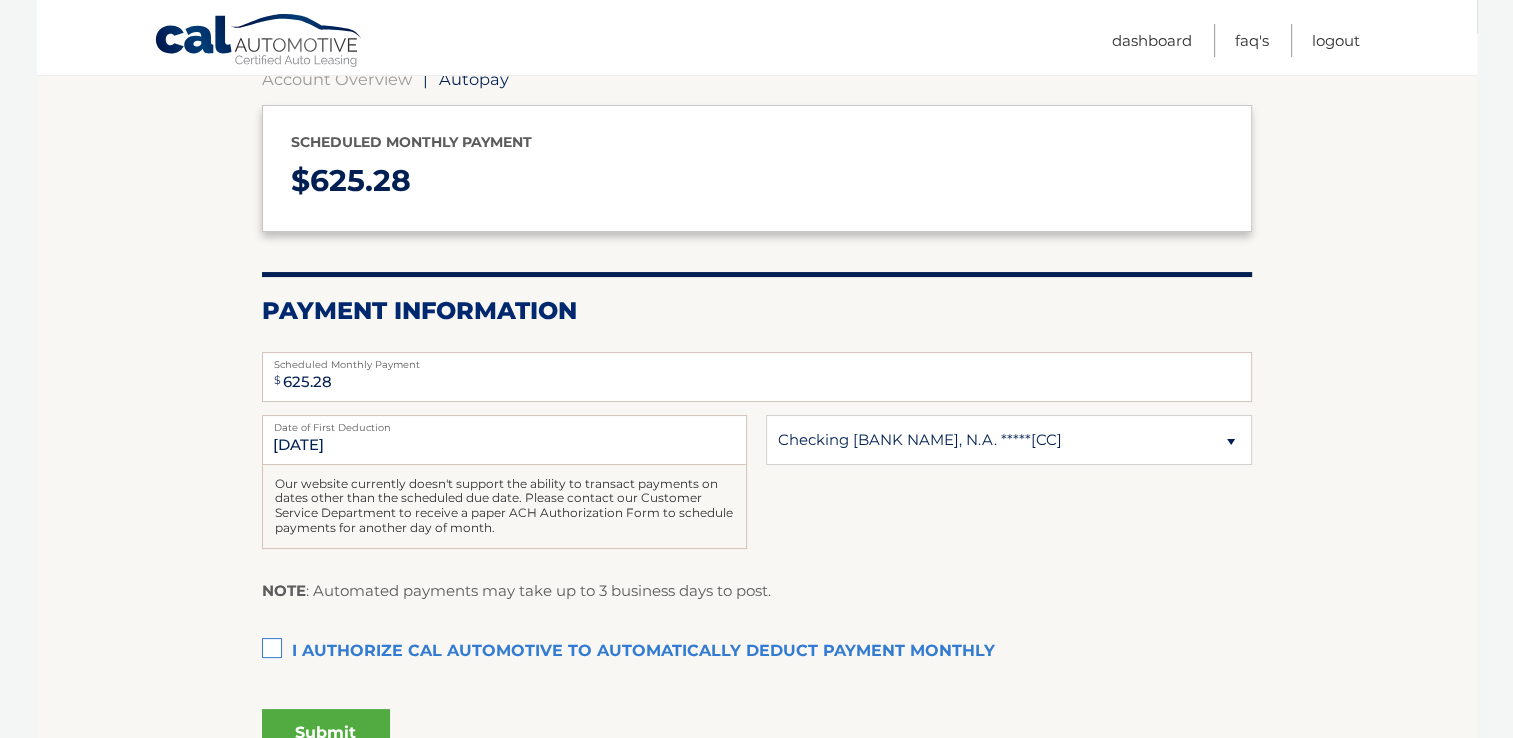 click on "I authorize cal automotive to automatically deduct payment monthly
This checkbox must be checked" at bounding box center [757, 652] 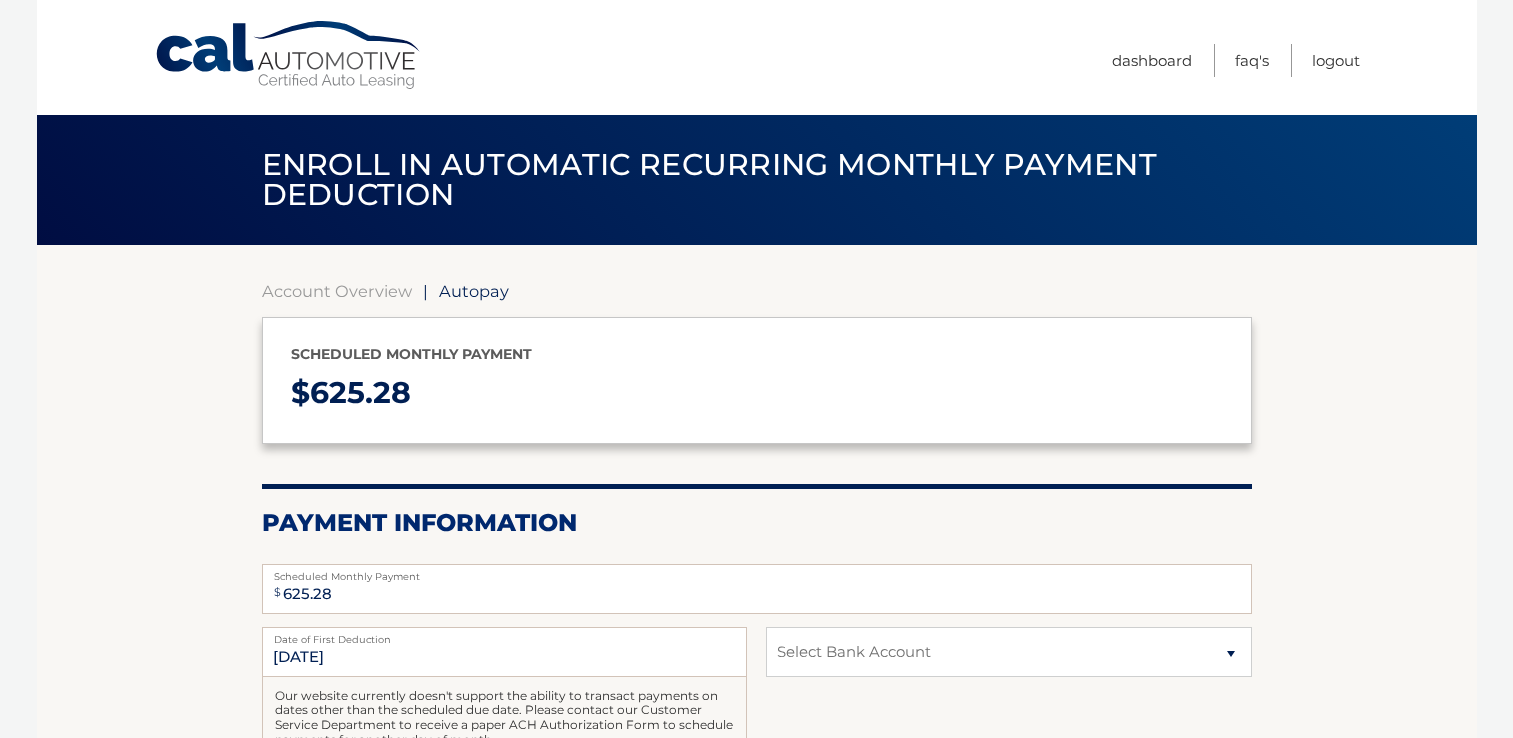 scroll, scrollTop: 0, scrollLeft: 0, axis: both 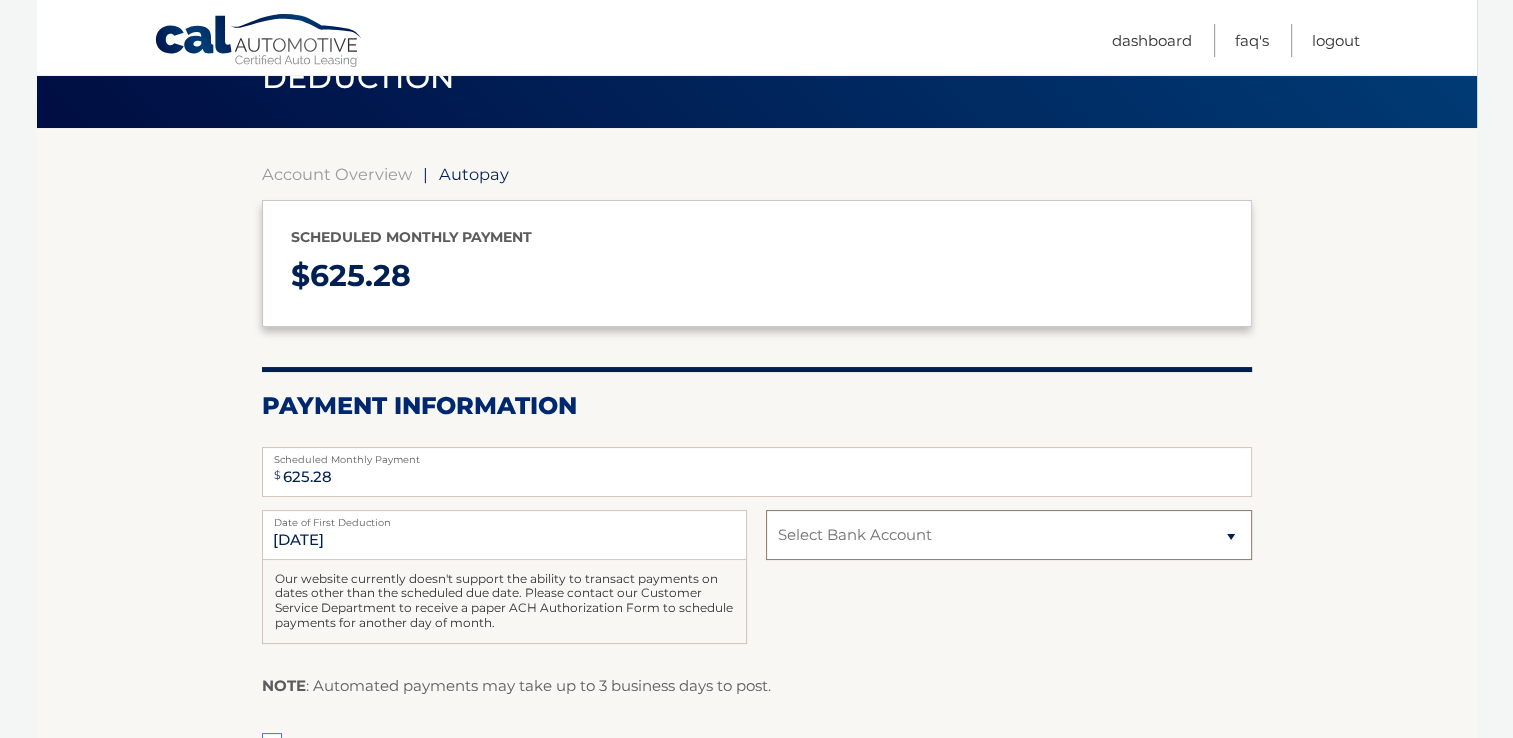 click on "Select Bank Account
Checking [BANK_NAME], N.A. *****[CREDIT_CARD] Checking [BANK_NAME], N.A. *****[CREDIT_CARD]" at bounding box center [1008, 535] 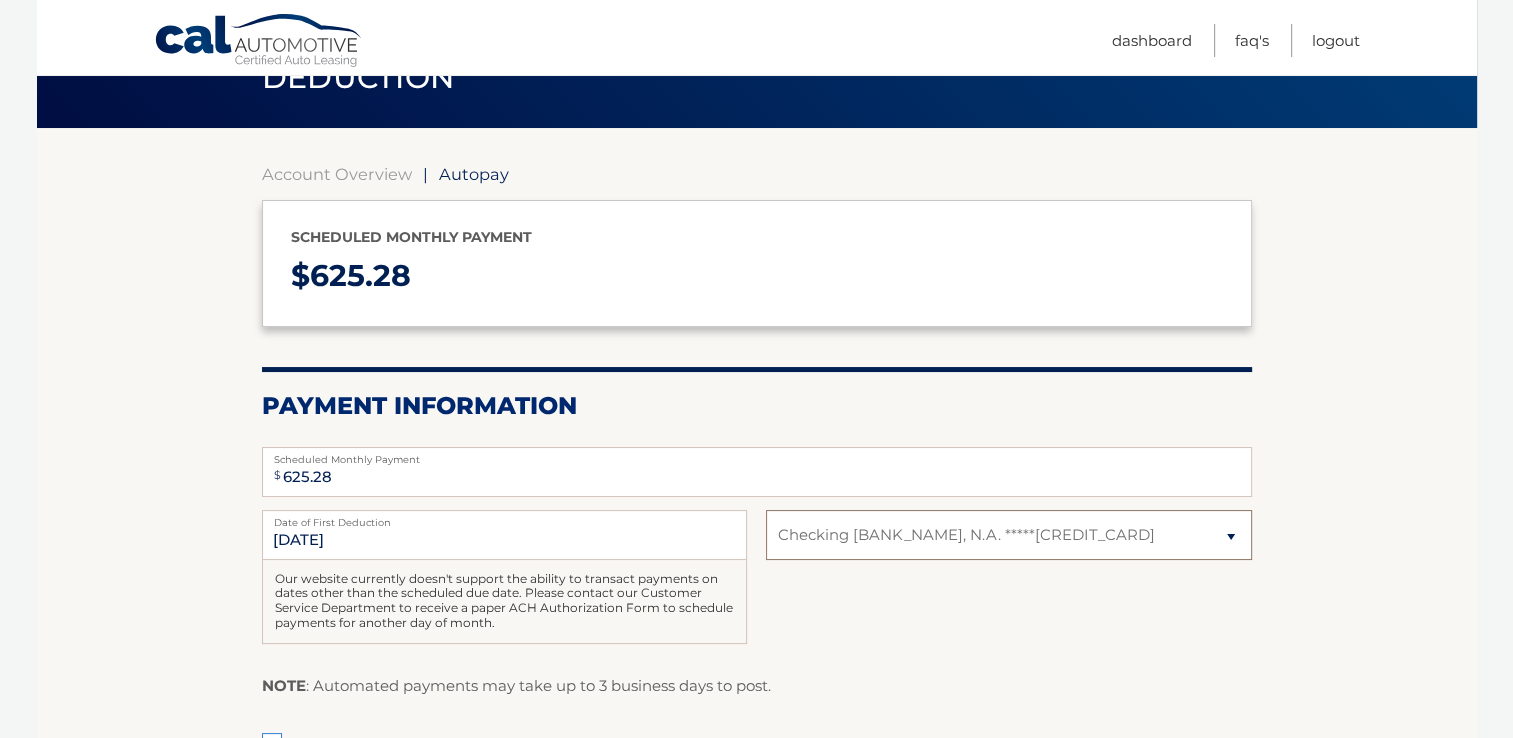 click on "Select Bank Account
Checking [BANK_NAME], N.A. *****[CREDIT_CARD] Checking [BANK_NAME], N.A. *****[CREDIT_CARD]" at bounding box center [1008, 535] 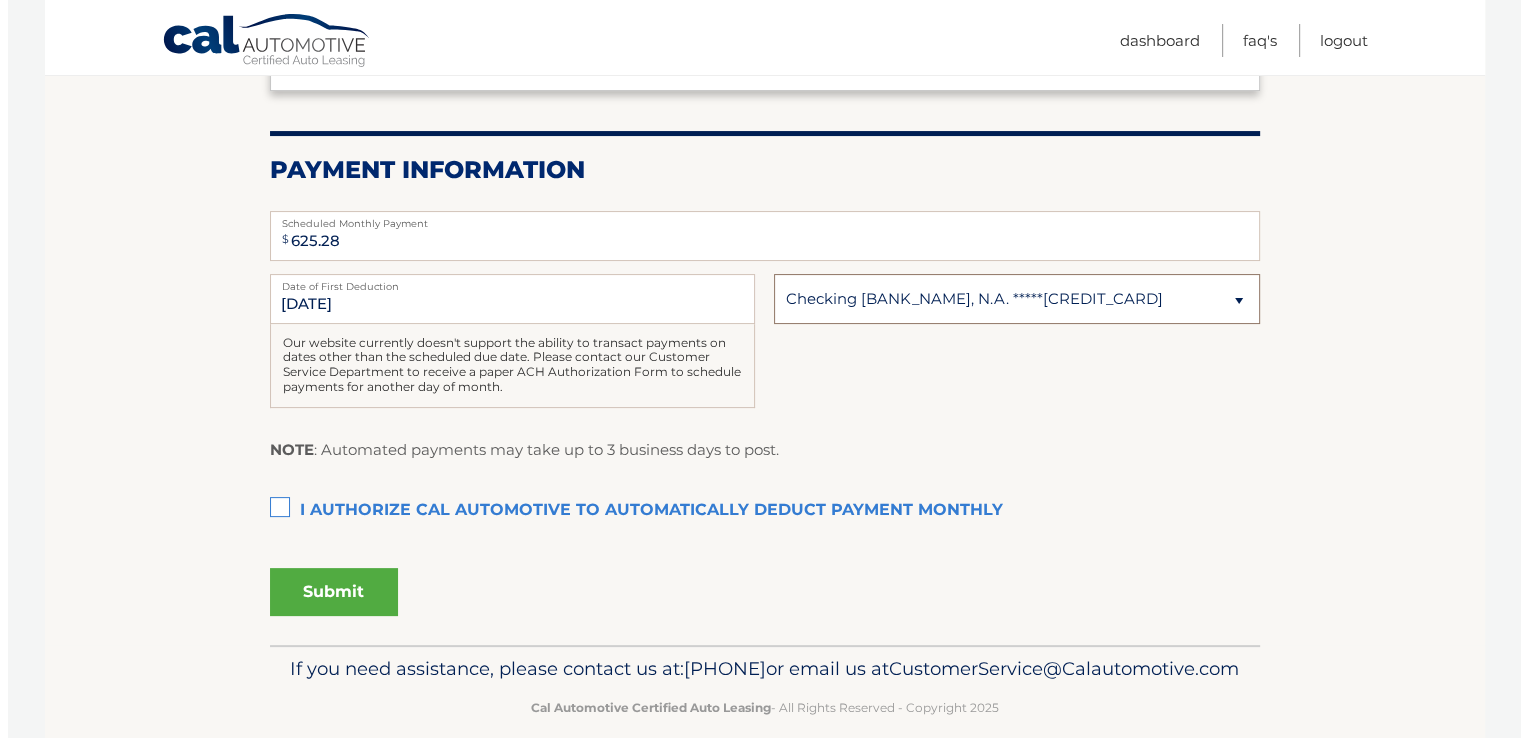 scroll, scrollTop: 375, scrollLeft: 0, axis: vertical 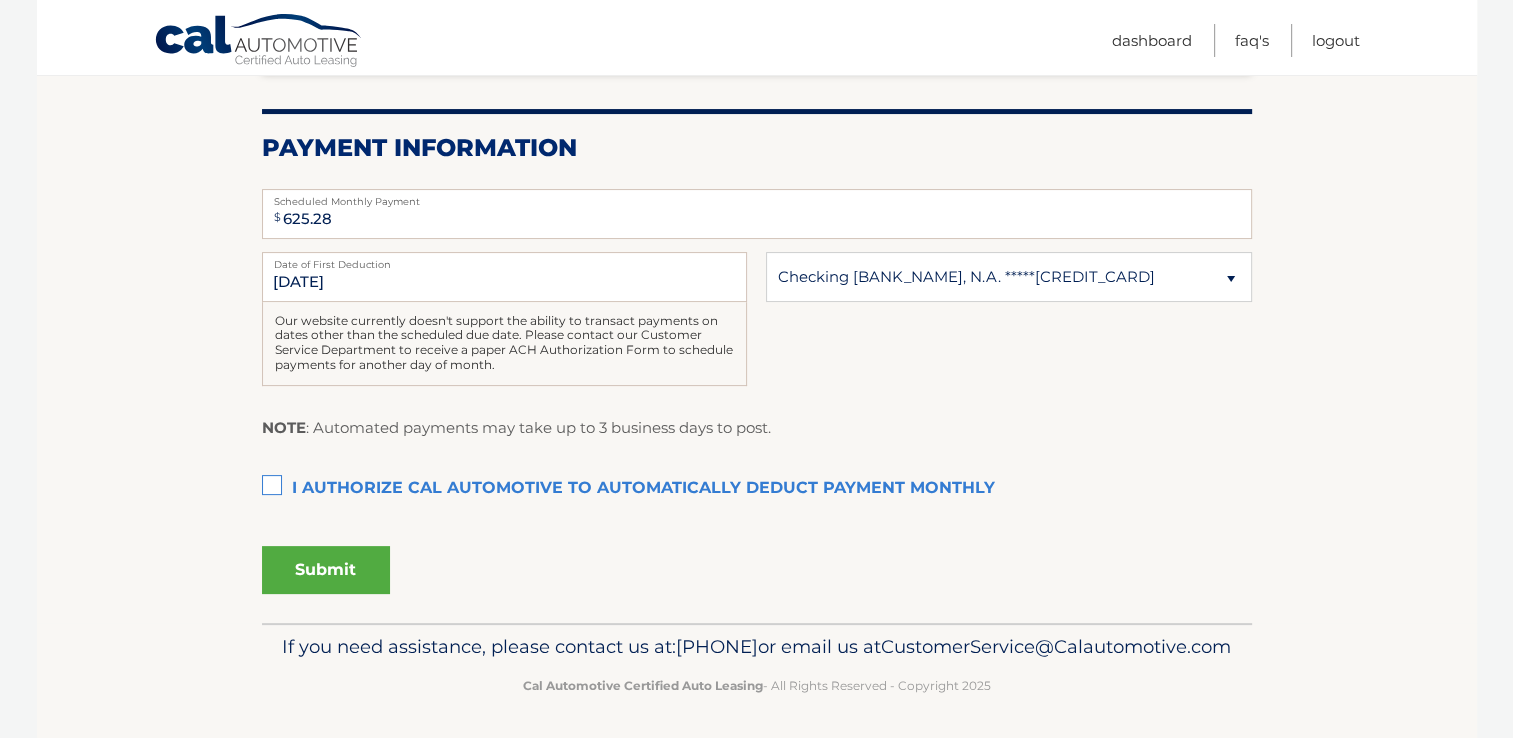 click on "I authorize cal automotive to automatically deduct payment monthly
This checkbox must be checked" at bounding box center (757, 489) 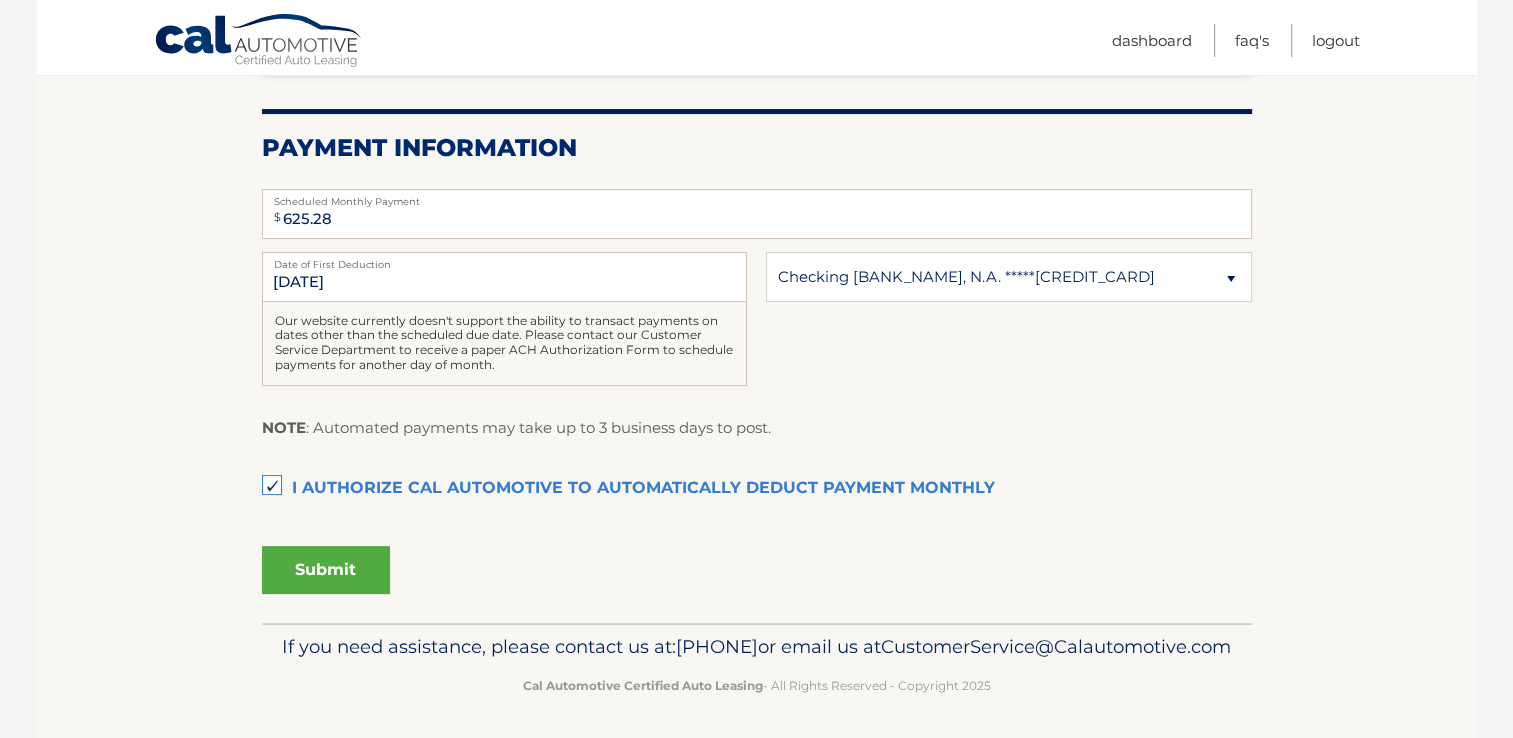 click on "Submit" at bounding box center [326, 570] 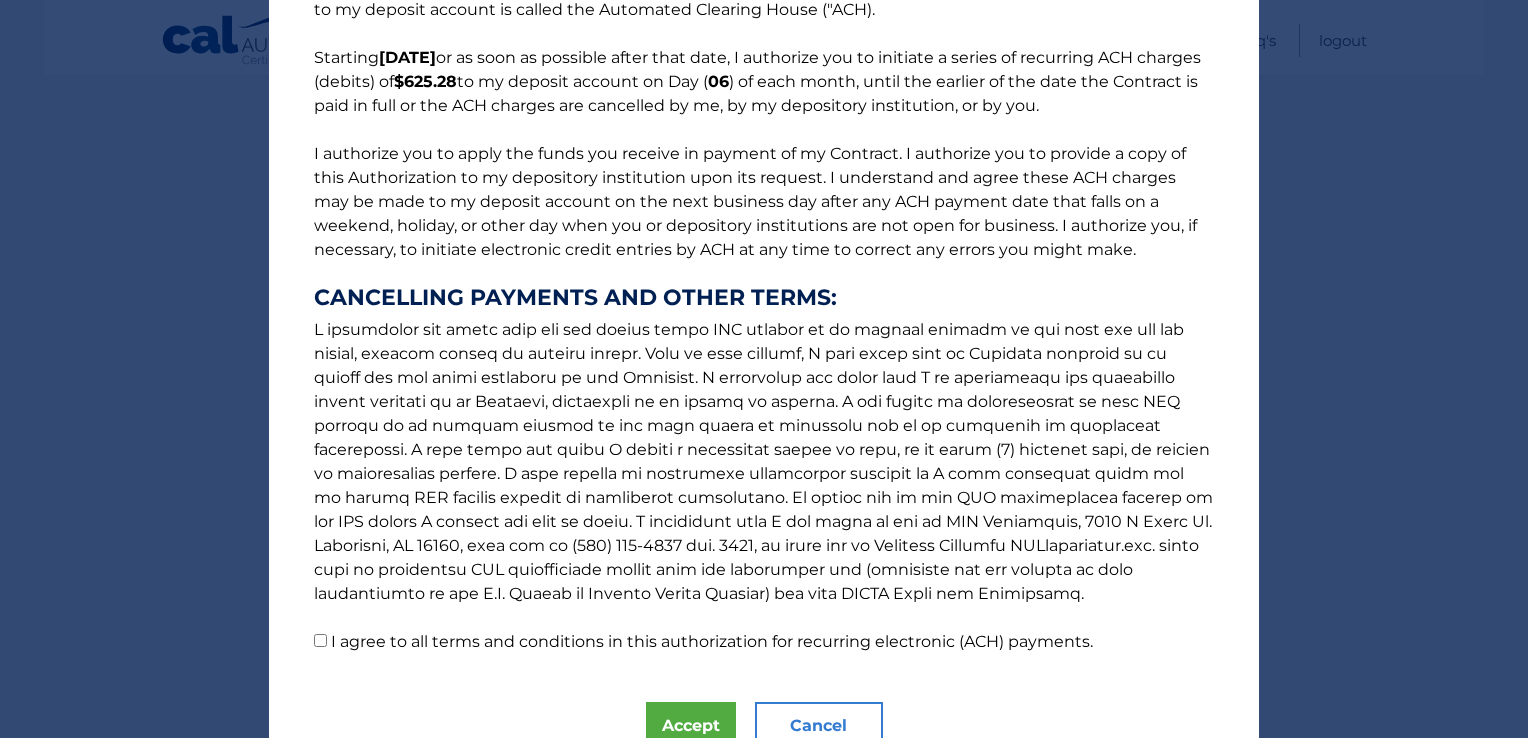 scroll, scrollTop: 230, scrollLeft: 0, axis: vertical 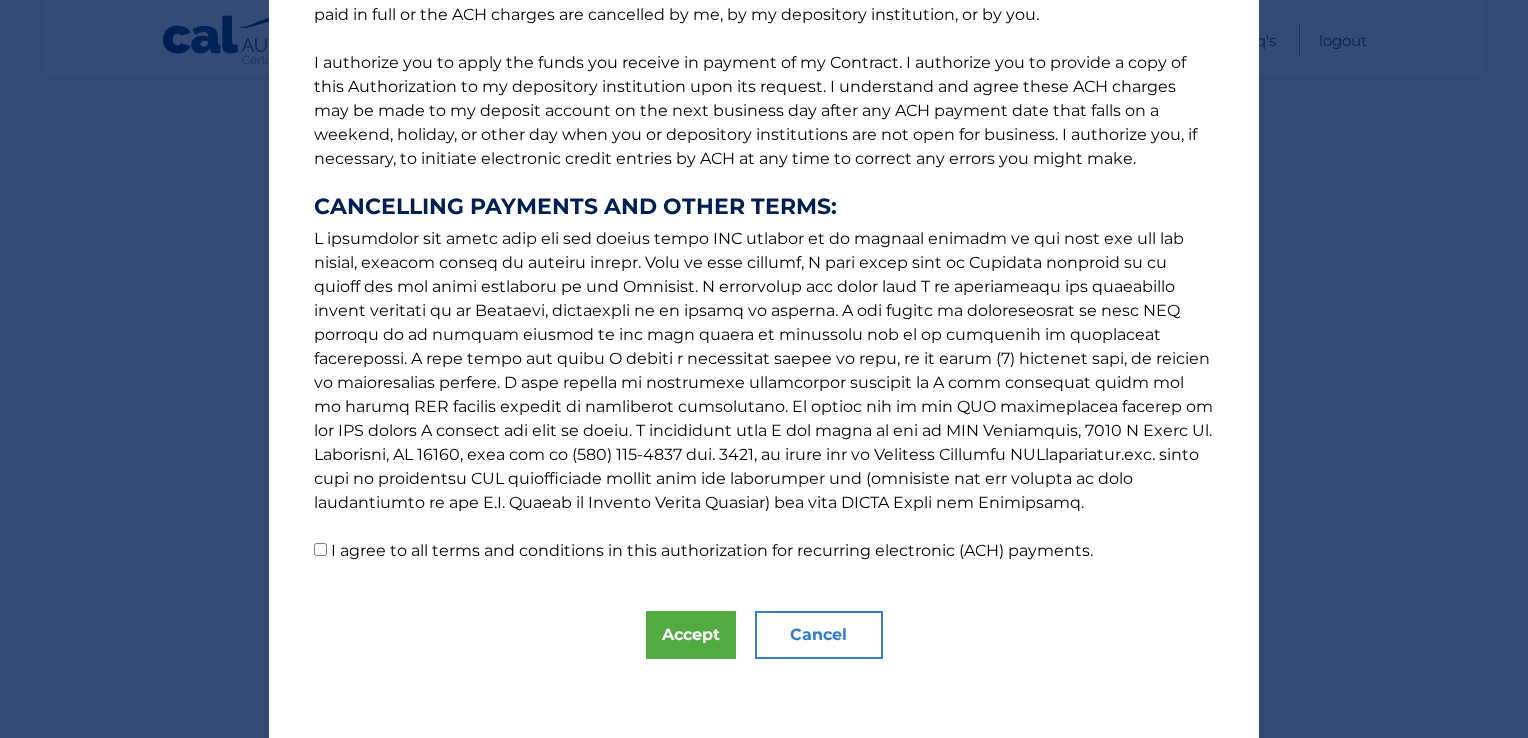 click on "I agree to all terms and conditions in this authorization for recurring electronic (ACH) payments." at bounding box center (320, 549) 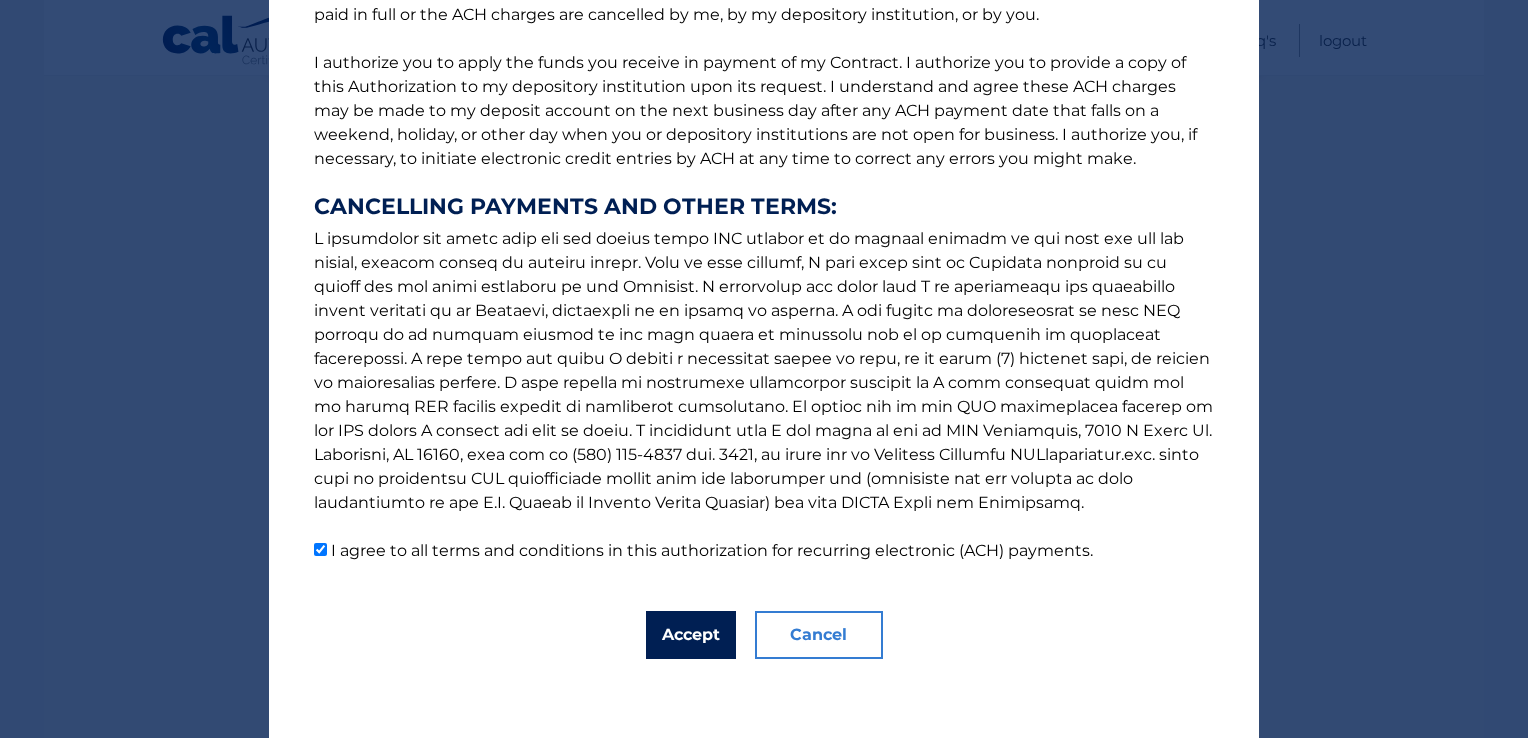 click on "Accept" at bounding box center (691, 635) 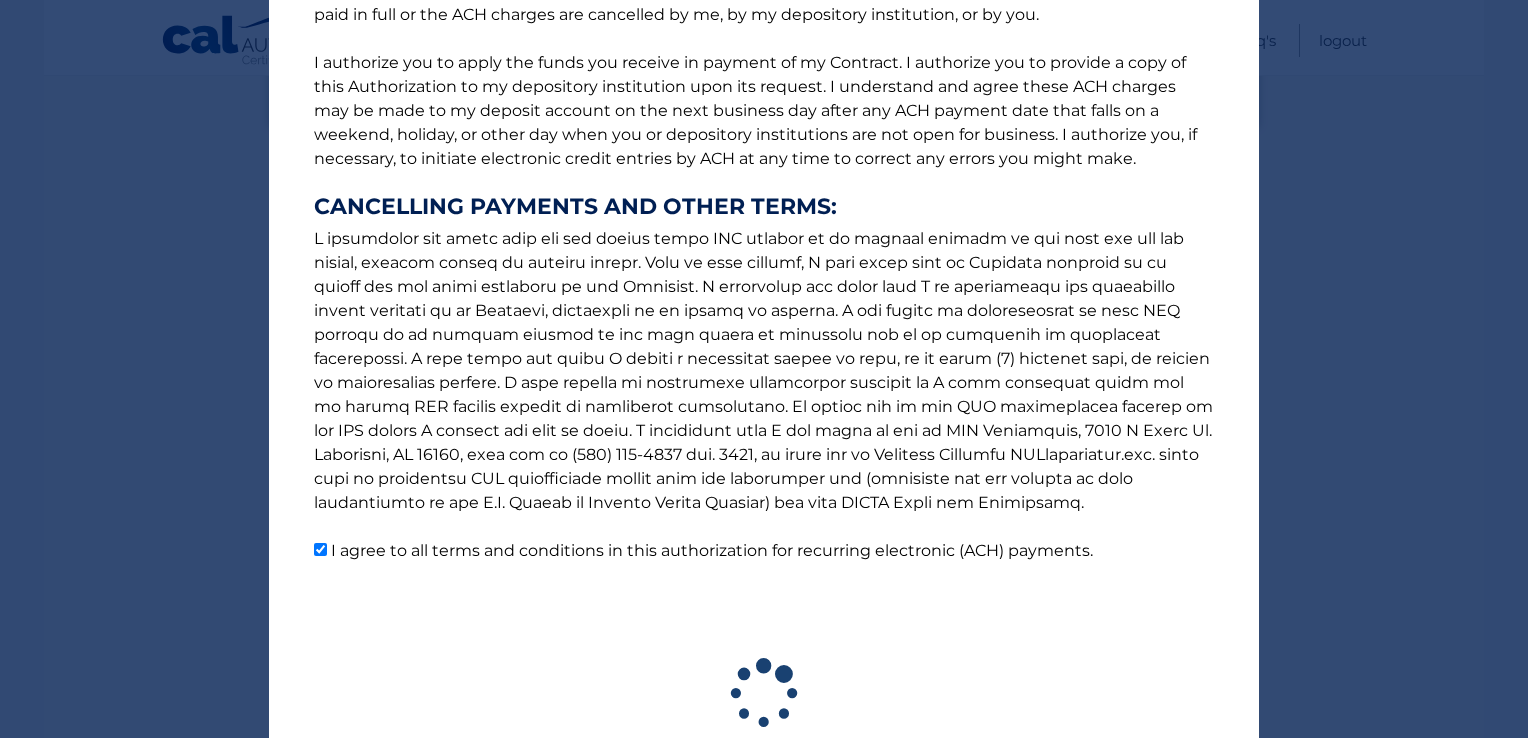 scroll, scrollTop: 353, scrollLeft: 0, axis: vertical 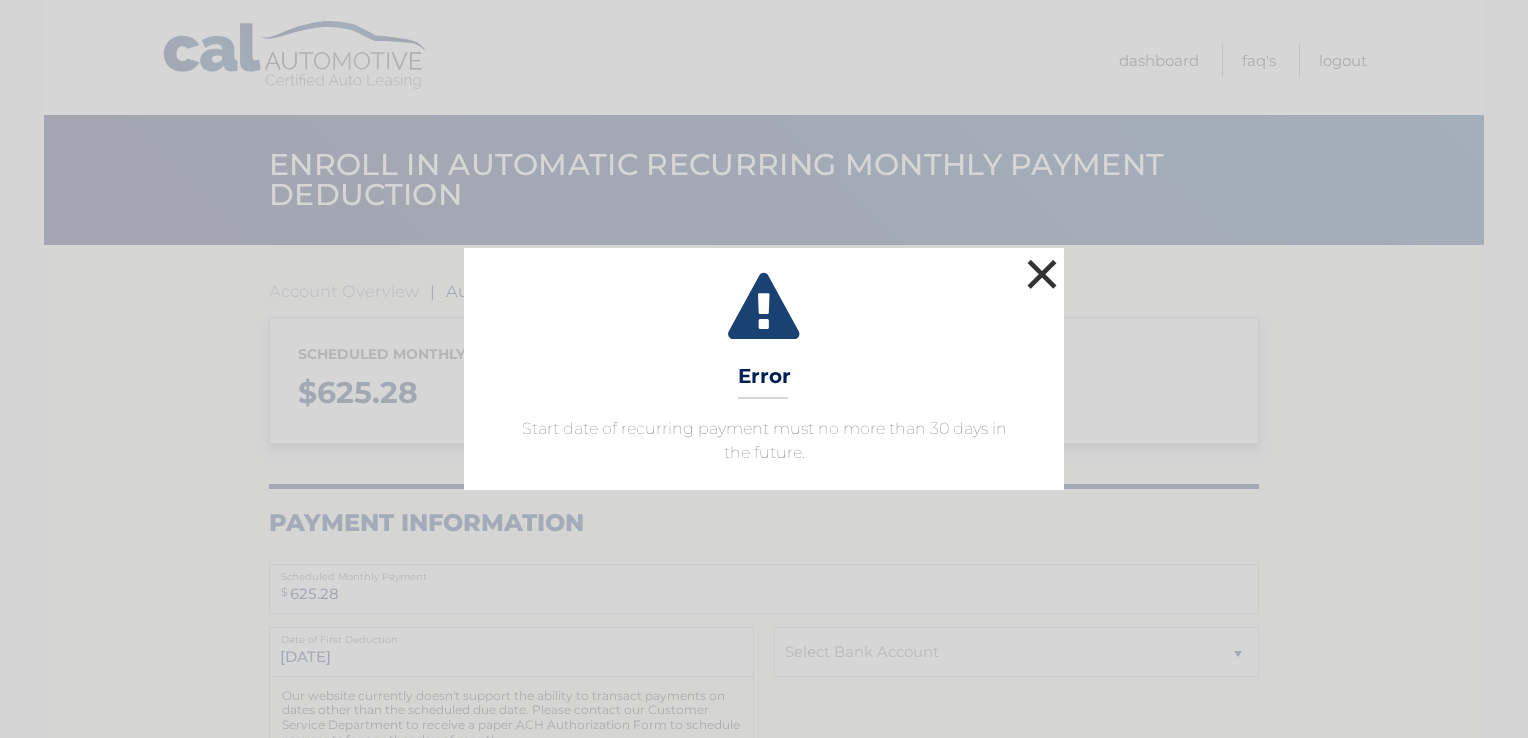 click on "×" at bounding box center [1042, 274] 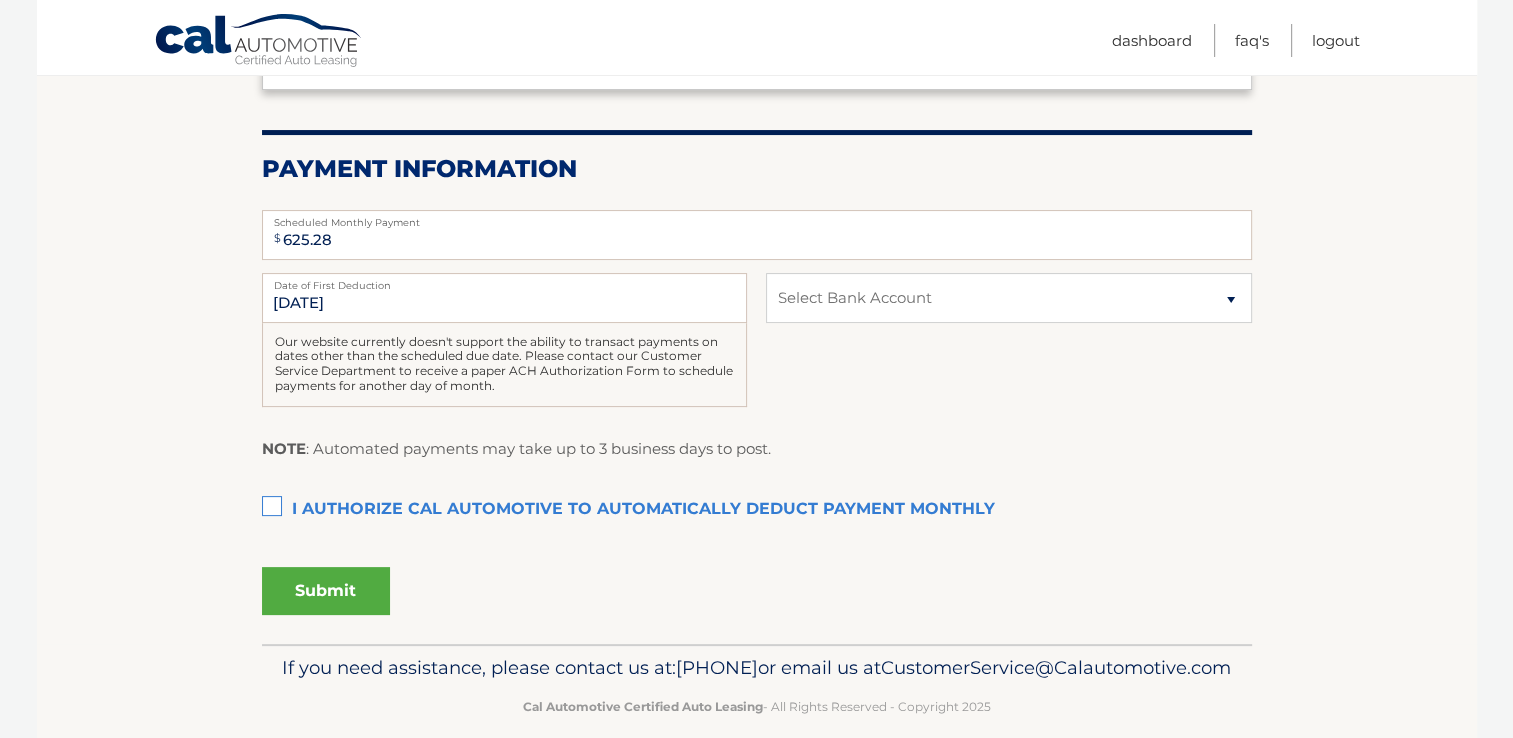 scroll, scrollTop: 0, scrollLeft: 0, axis: both 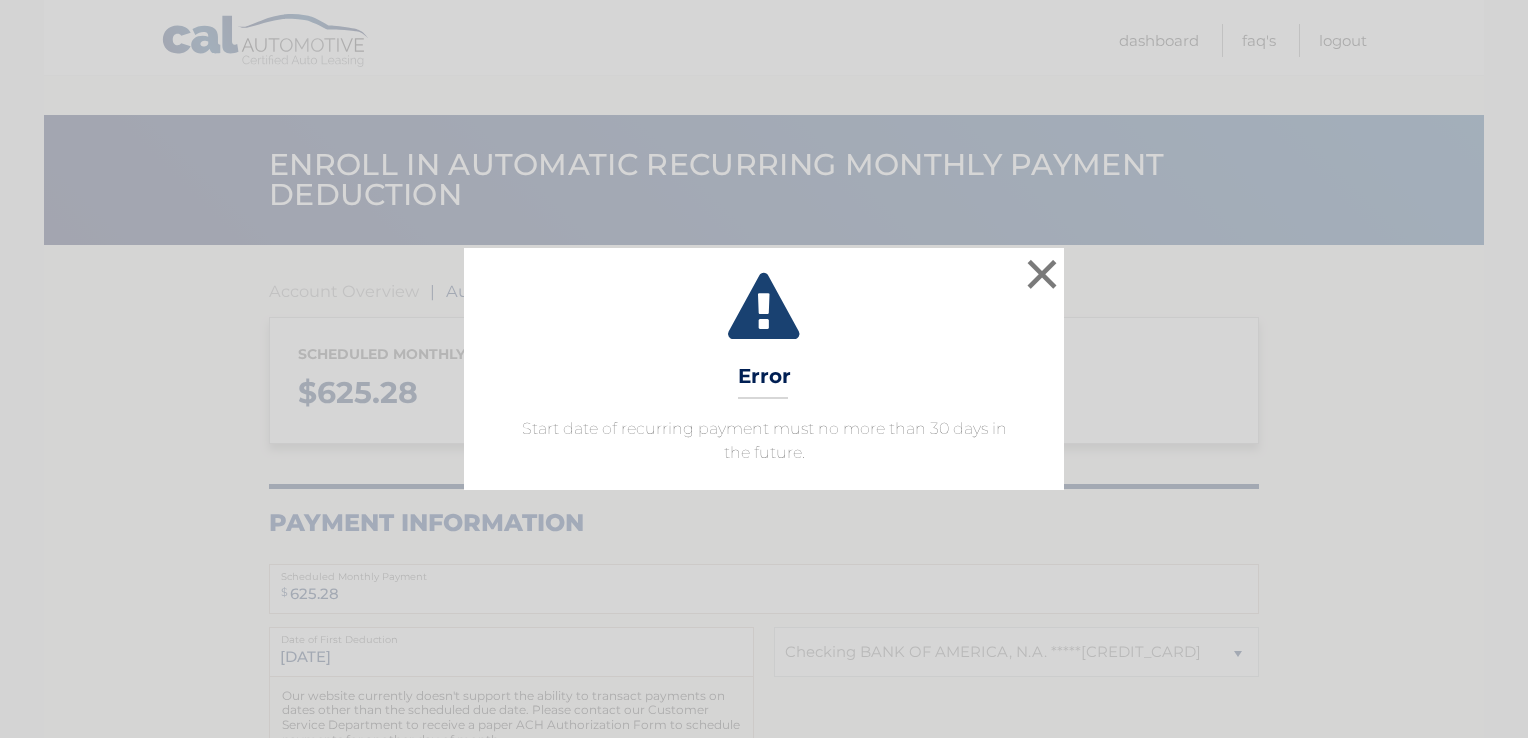 select on "ZTdjZjdjYWMtY2UxZC00ZDgxLTg5OWUtZGQyMjYxYTU4MTMz" 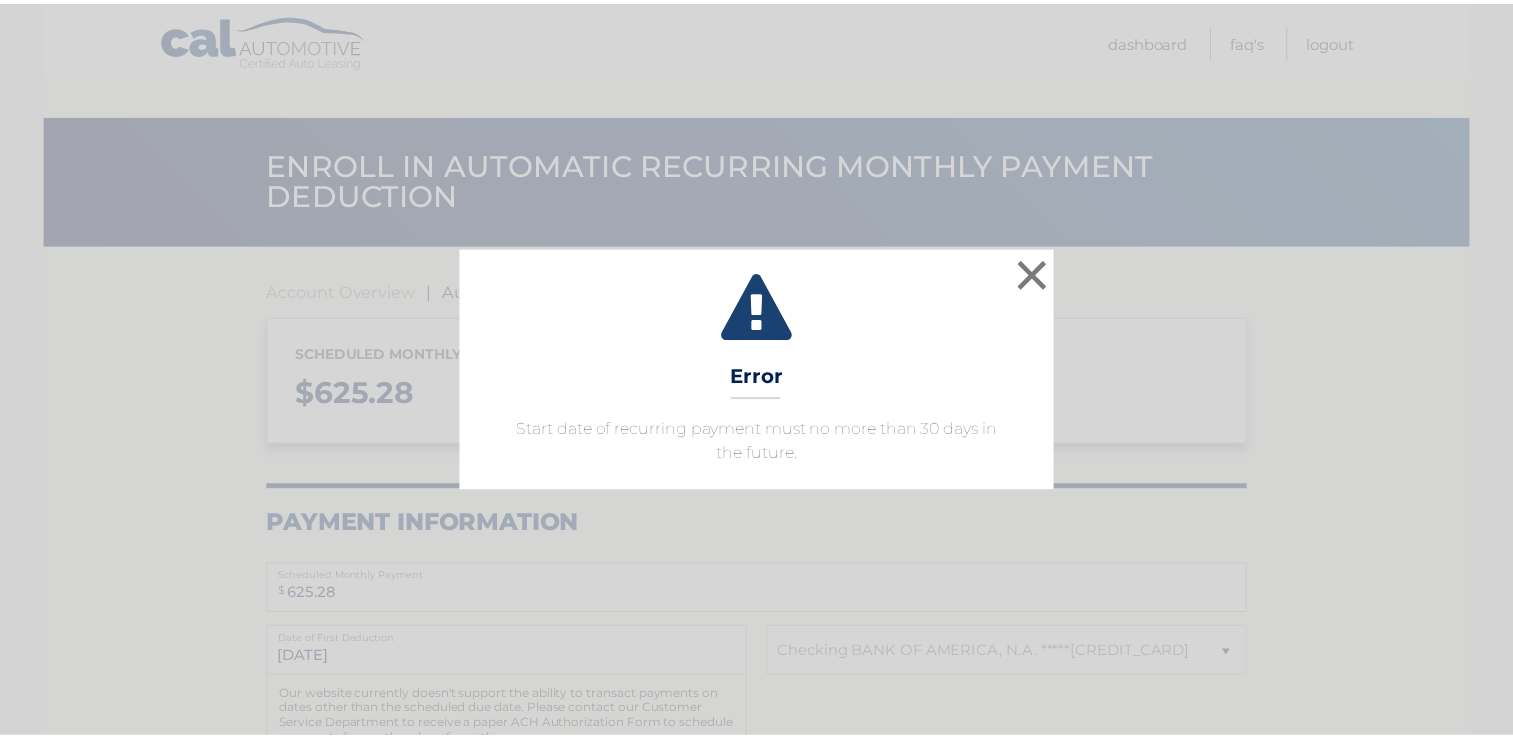 scroll, scrollTop: 350, scrollLeft: 0, axis: vertical 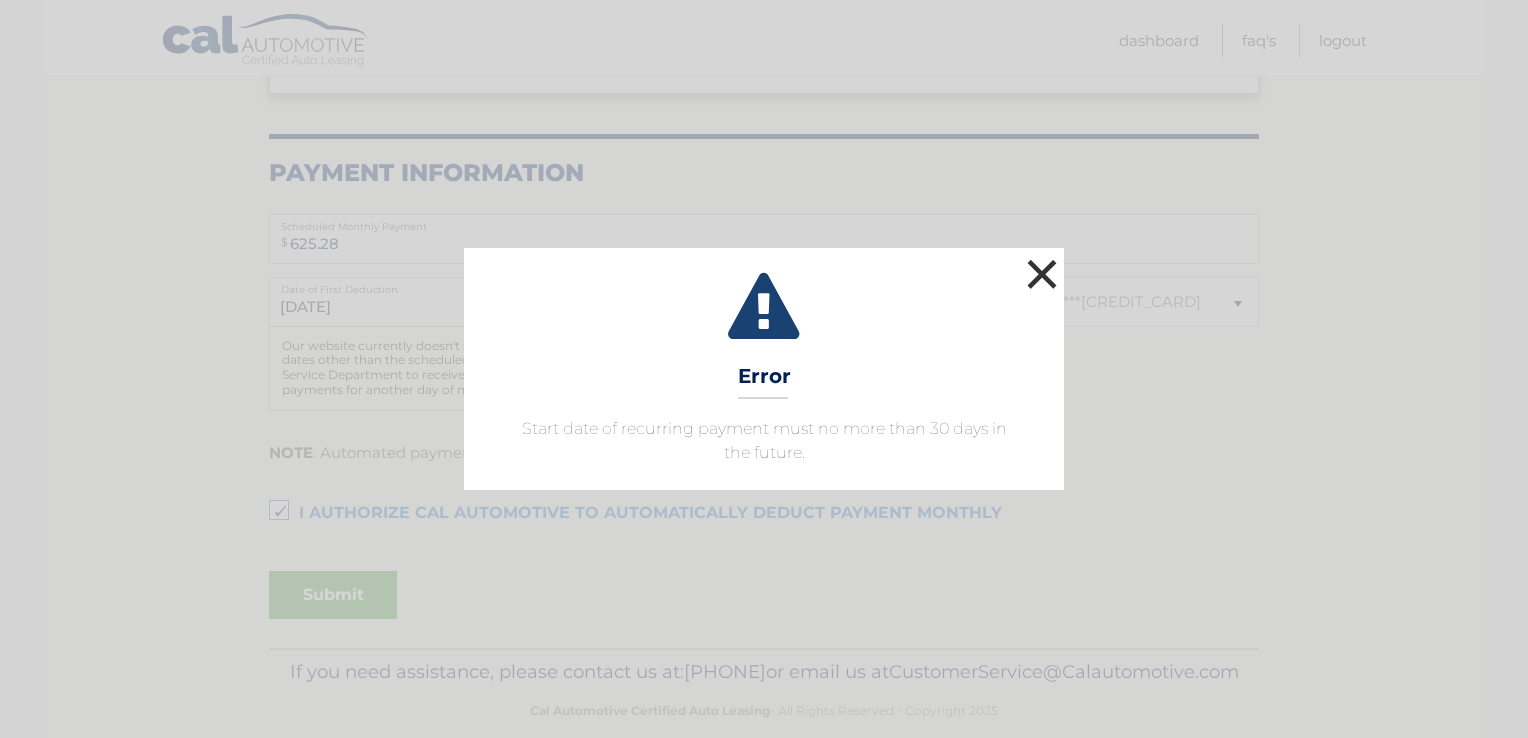 click on "×" at bounding box center (1042, 274) 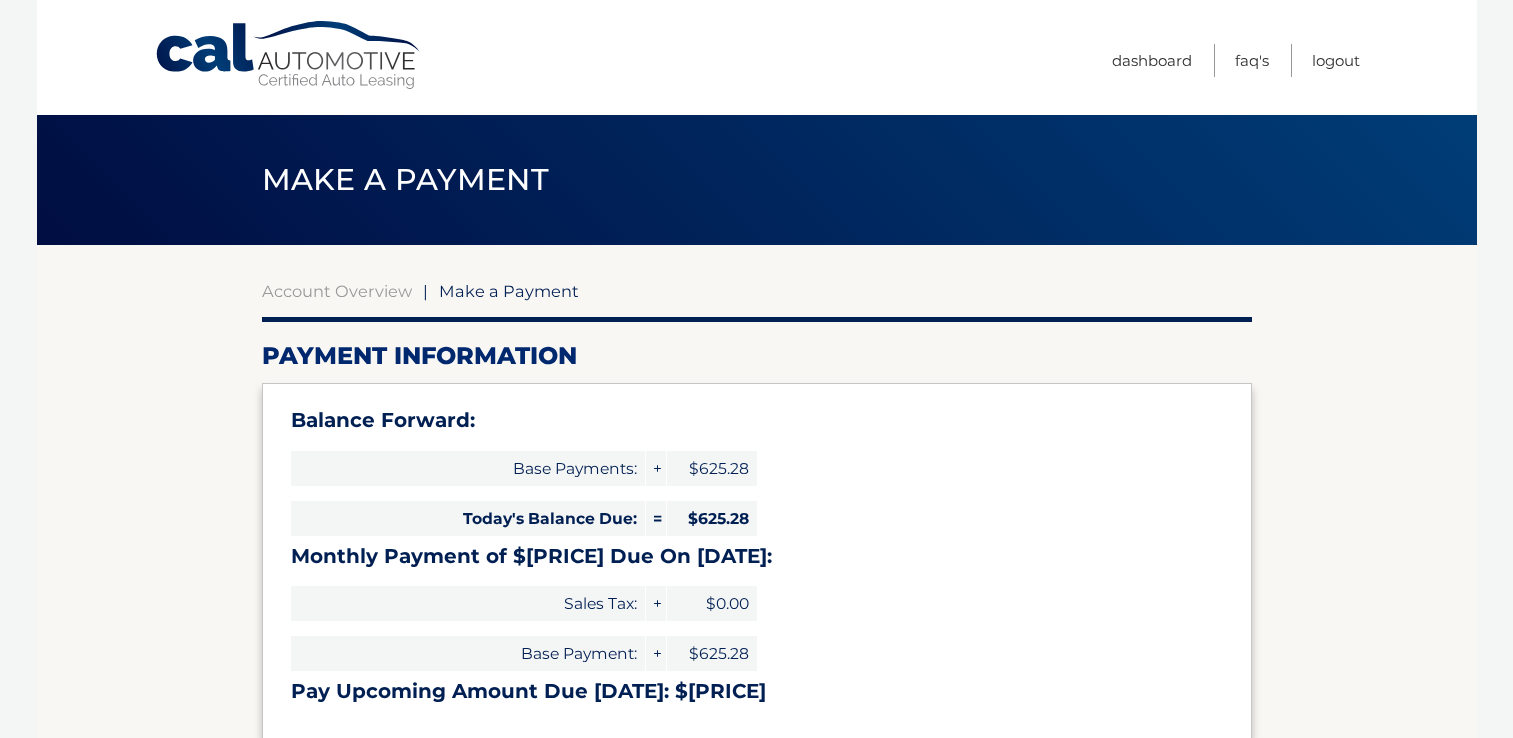 scroll, scrollTop: 0, scrollLeft: 0, axis: both 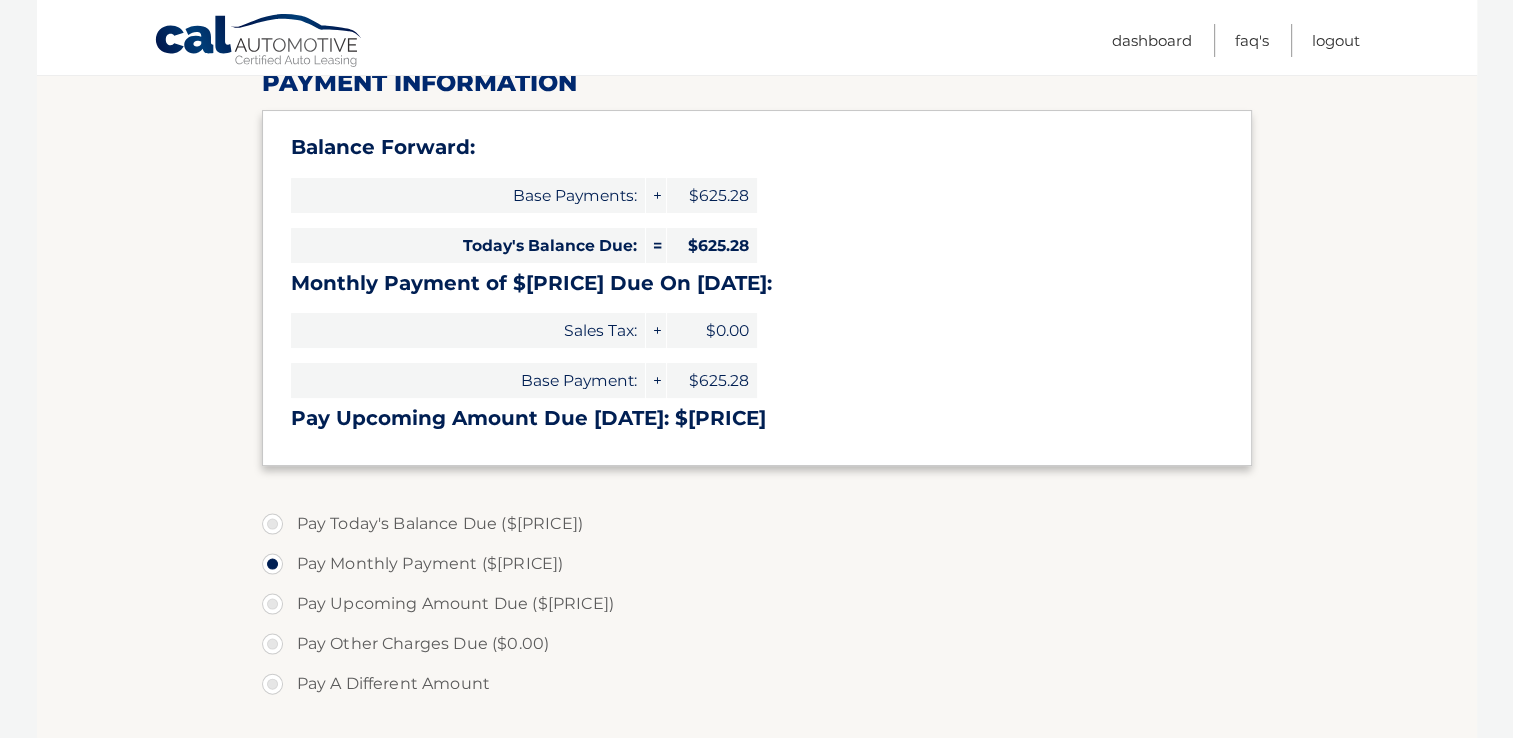click on "Pay Today's Balance Due ($625.28)" at bounding box center [757, 524] 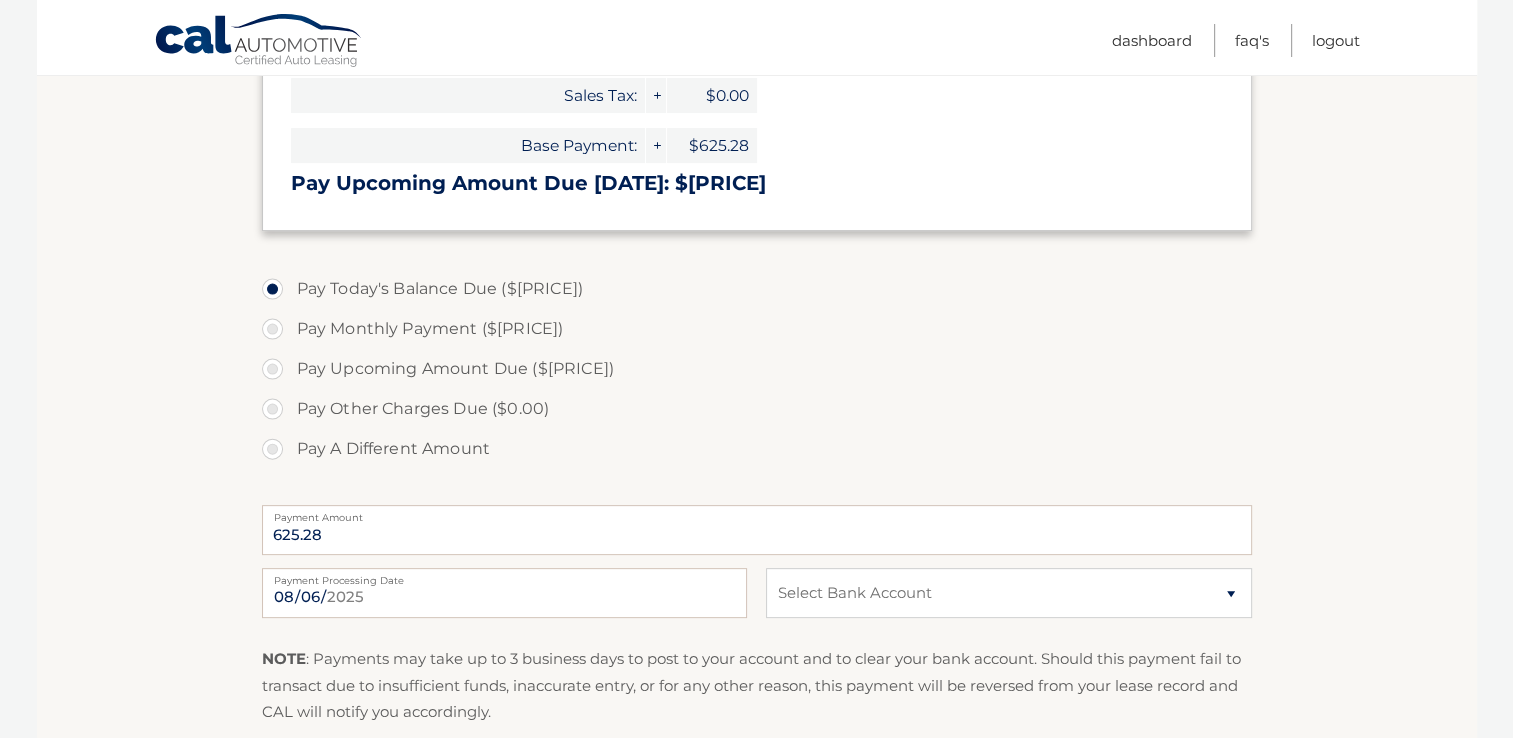 scroll, scrollTop: 540, scrollLeft: 0, axis: vertical 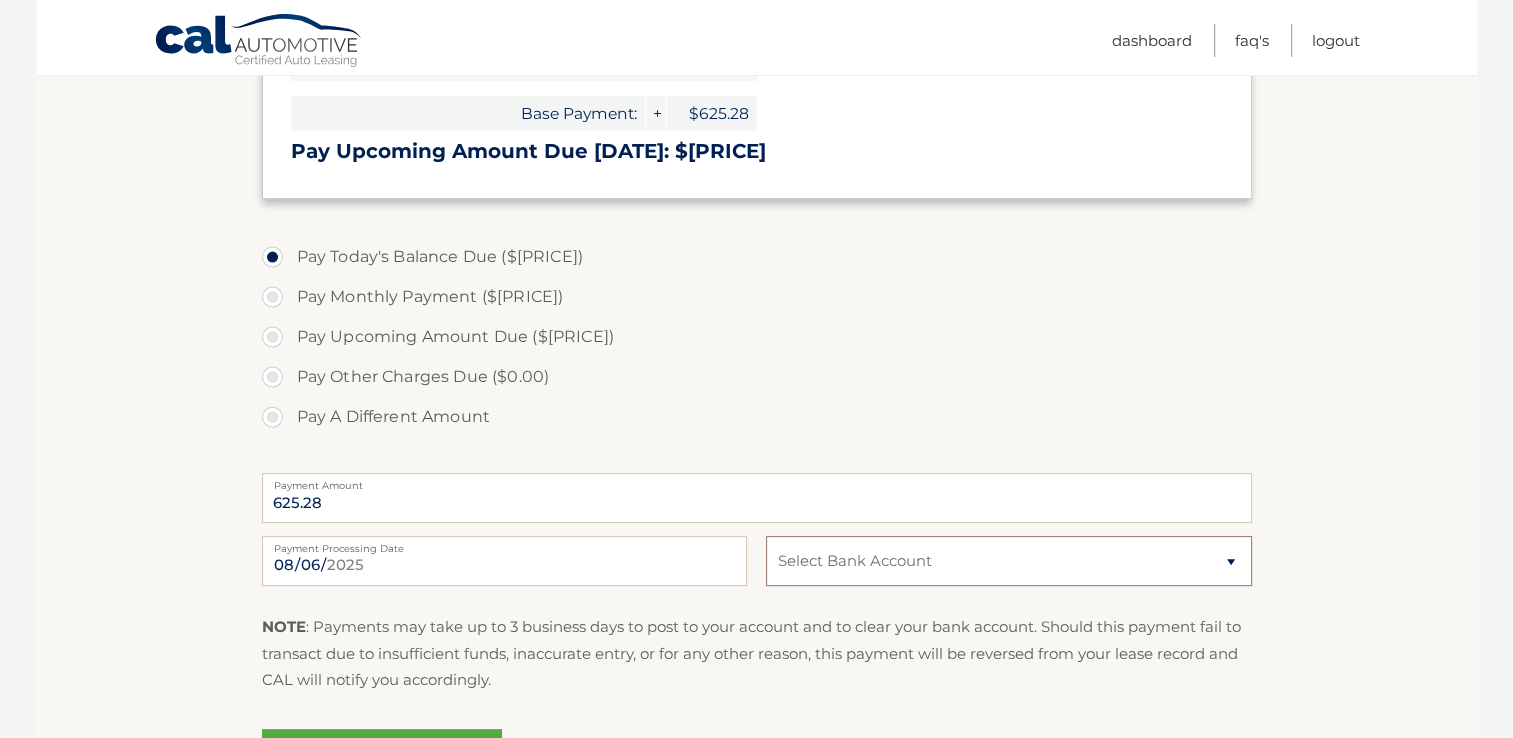 click on "Select Bank Account
Checking BANK OF AMERICA, N.A. *****0827 Checking BANK OF AMERICA, N.A. *****0827" at bounding box center (1008, 561) 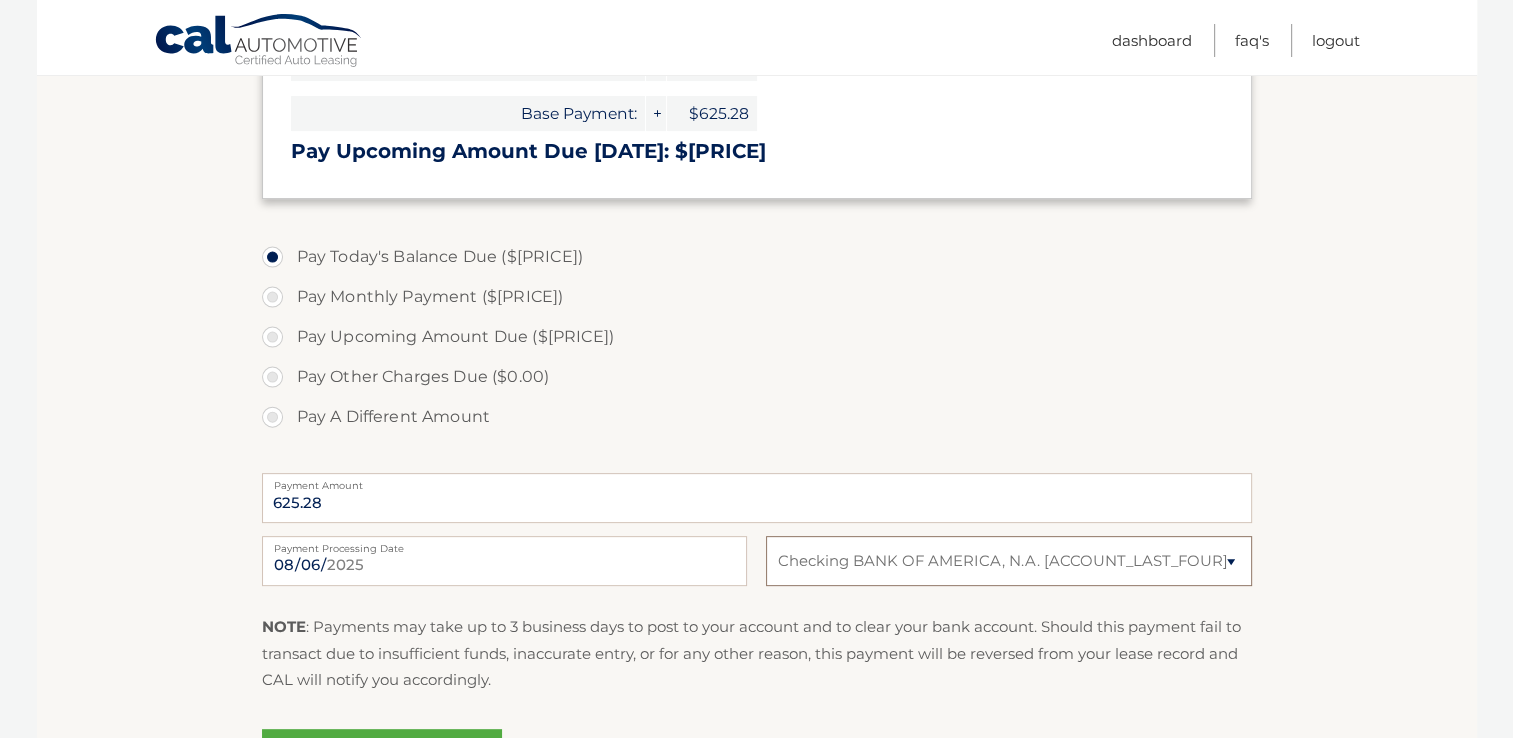 click on "Select Bank Account
Checking BANK OF AMERICA, N.A. *****0827 Checking BANK OF AMERICA, N.A. *****0827" at bounding box center [1008, 561] 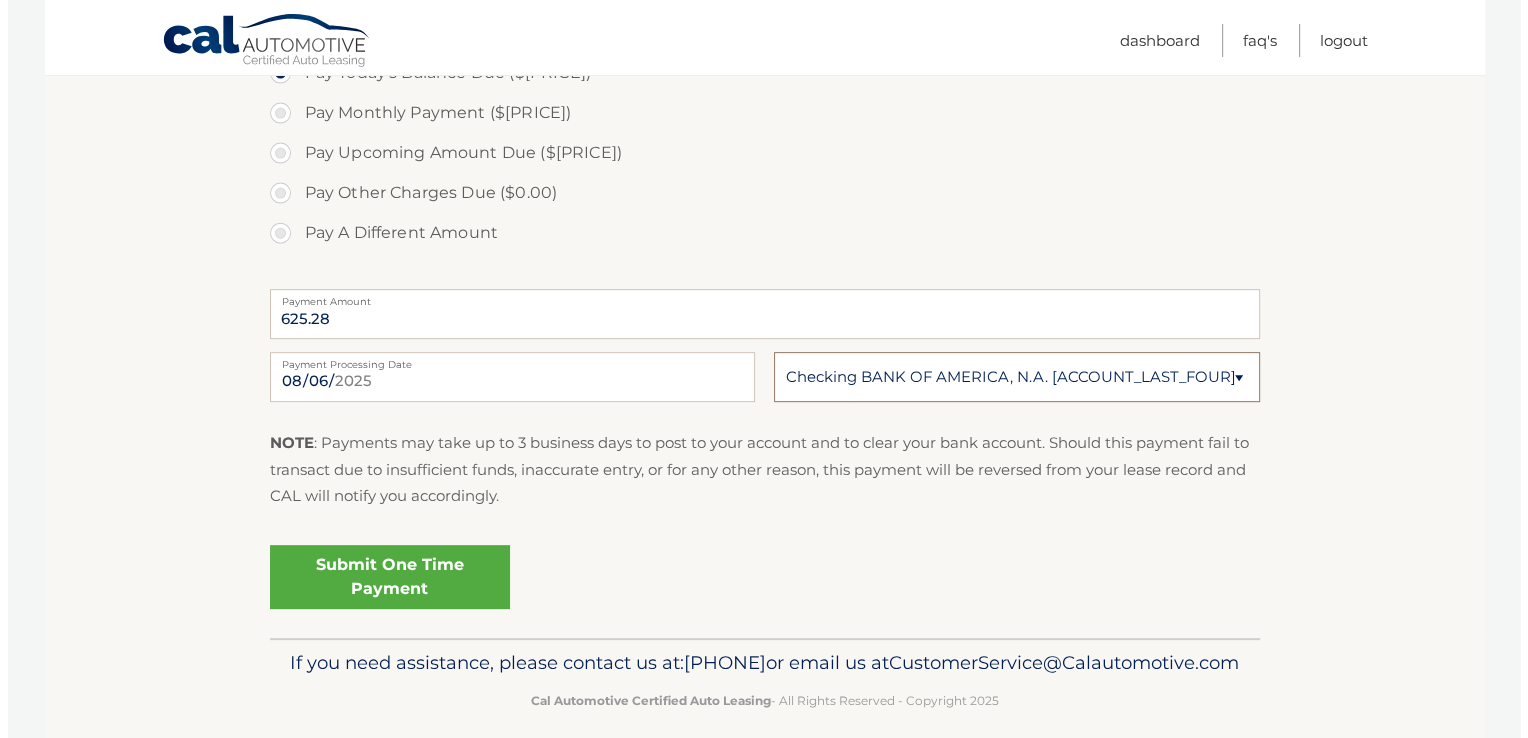 scroll, scrollTop: 774, scrollLeft: 0, axis: vertical 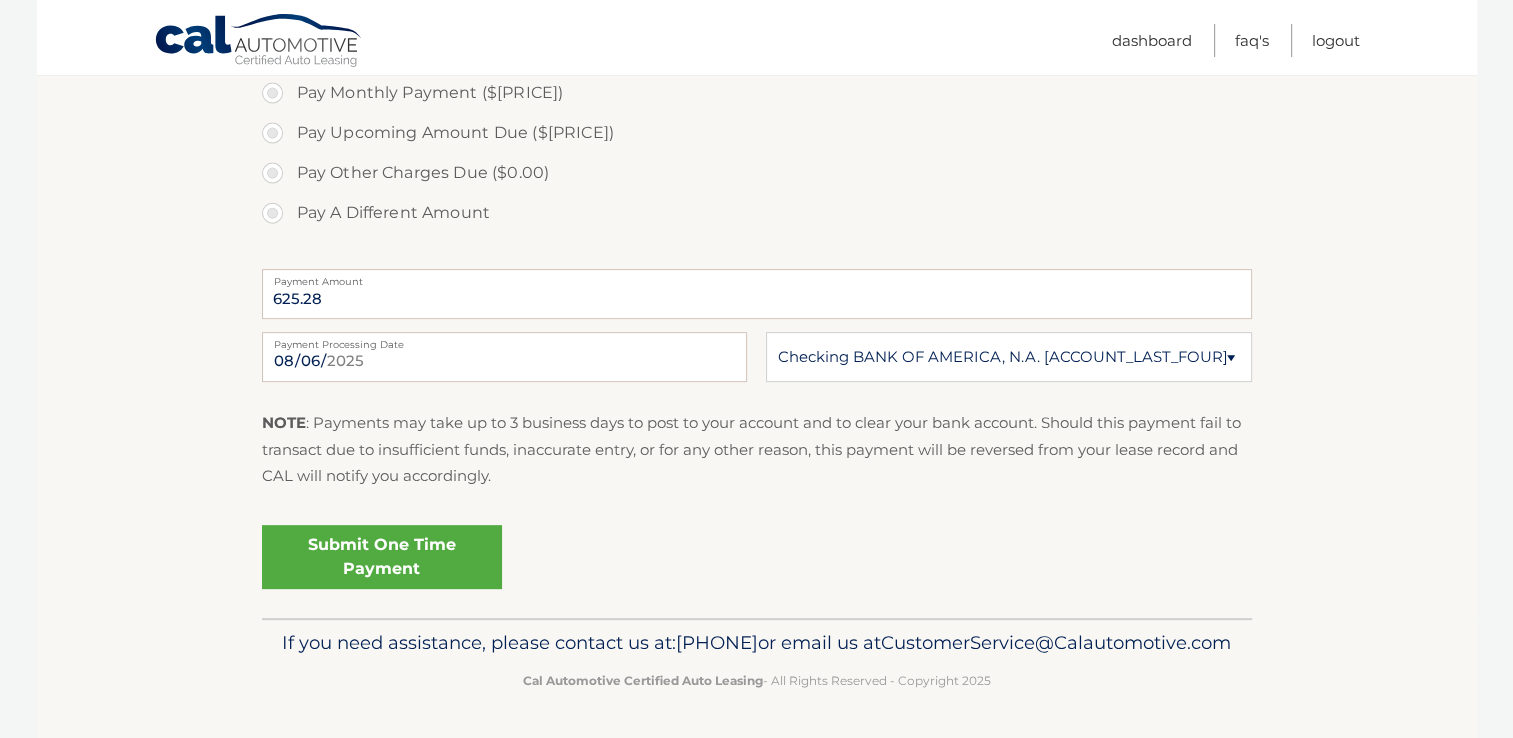 click on "Submit One Time Payment" at bounding box center (382, 557) 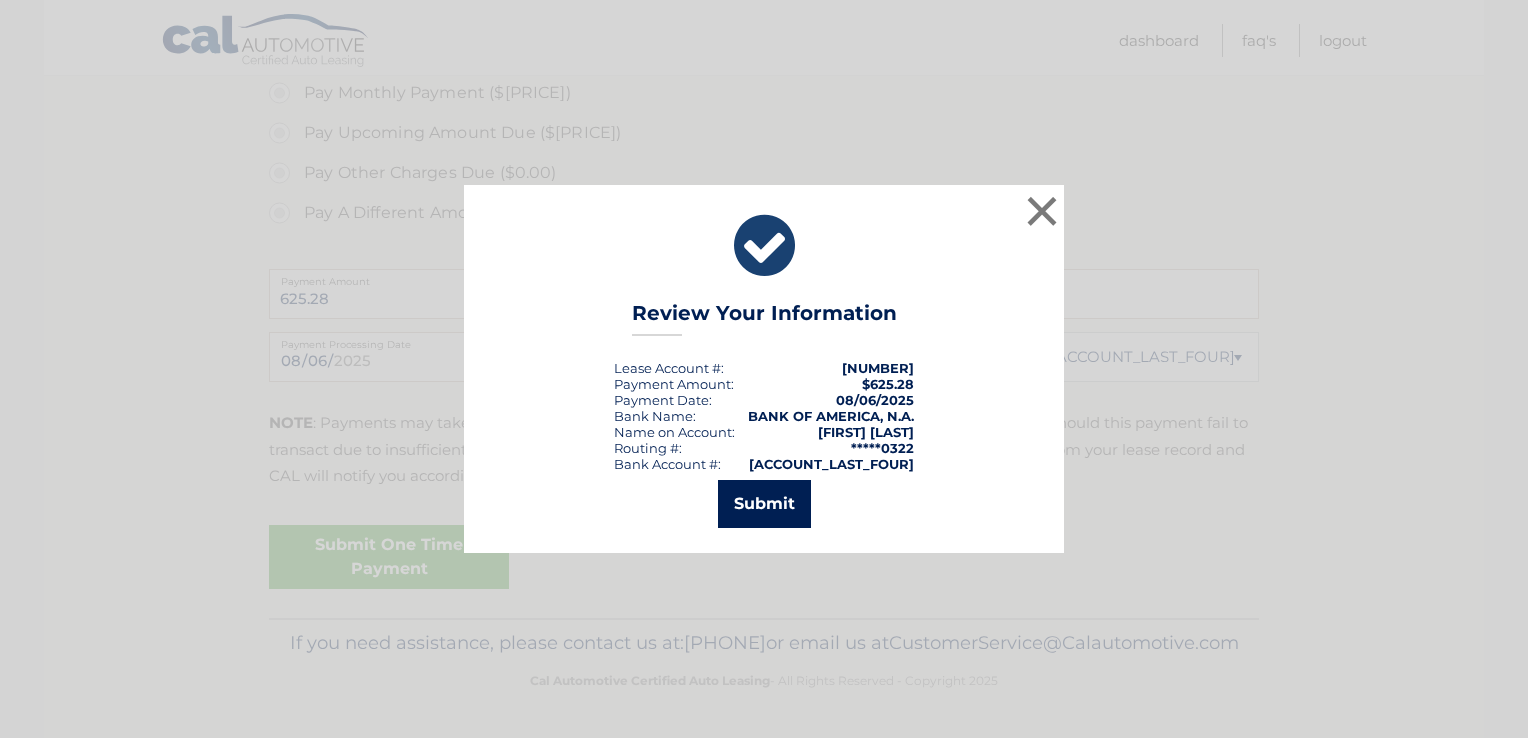 click on "Submit" at bounding box center [764, 504] 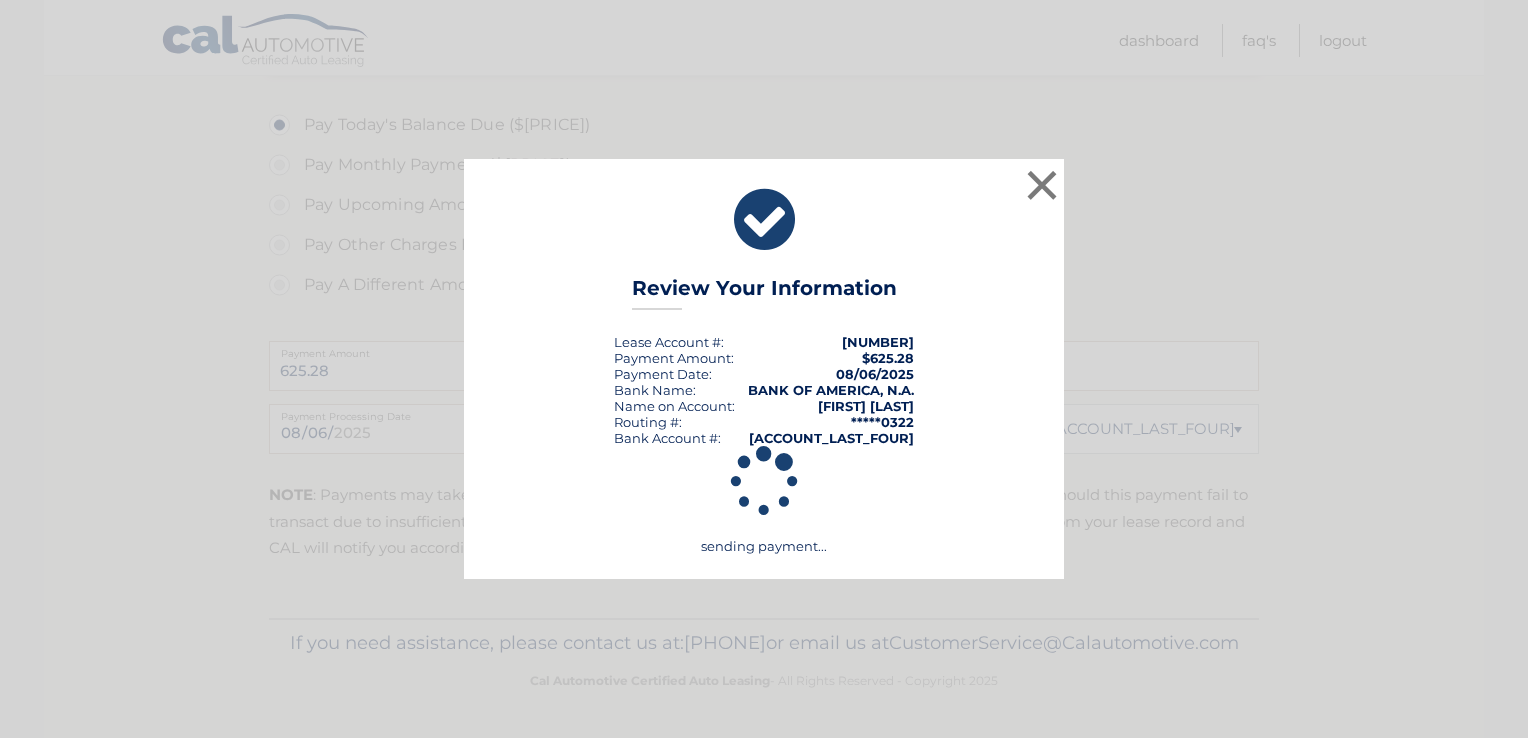 scroll, scrollTop: 702, scrollLeft: 0, axis: vertical 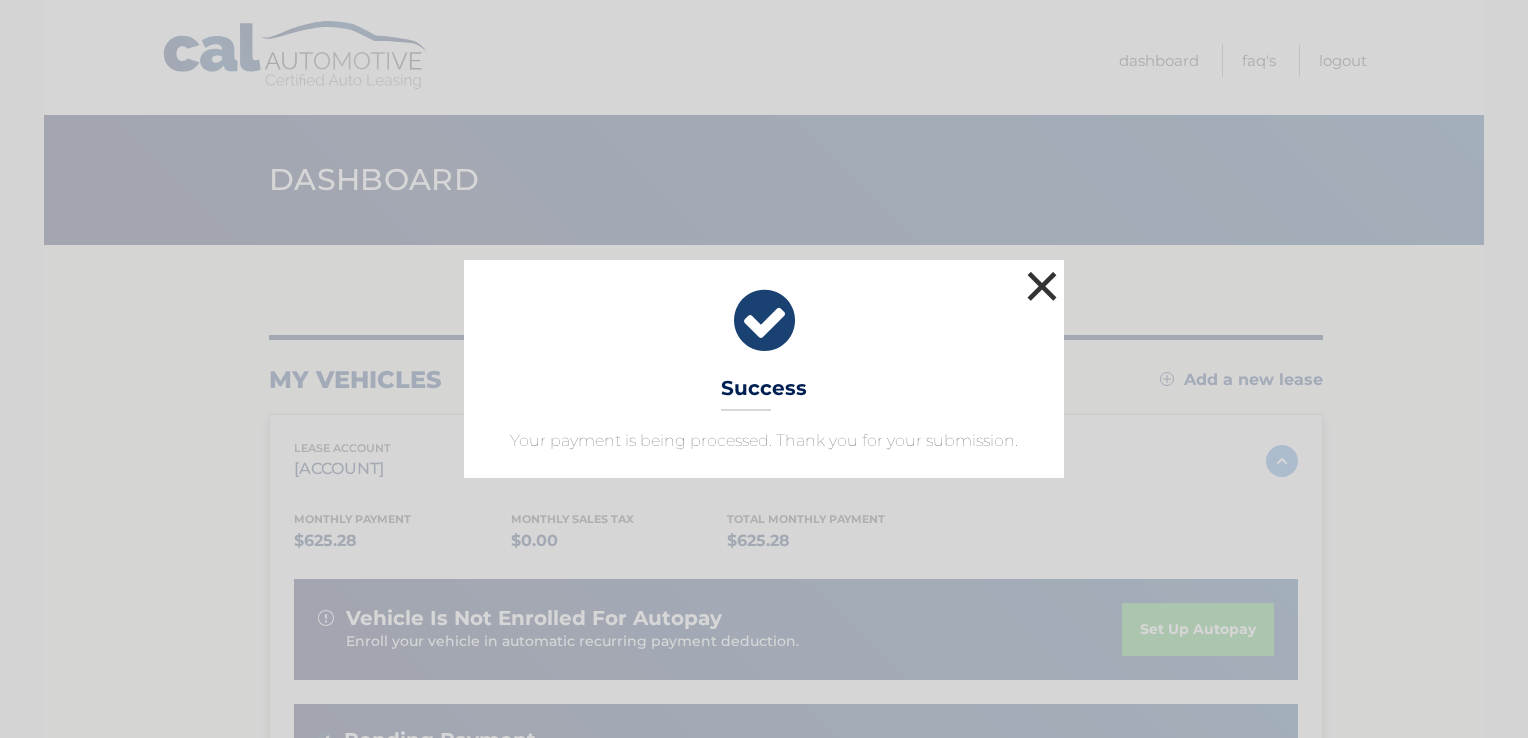 click on "×" at bounding box center [1042, 286] 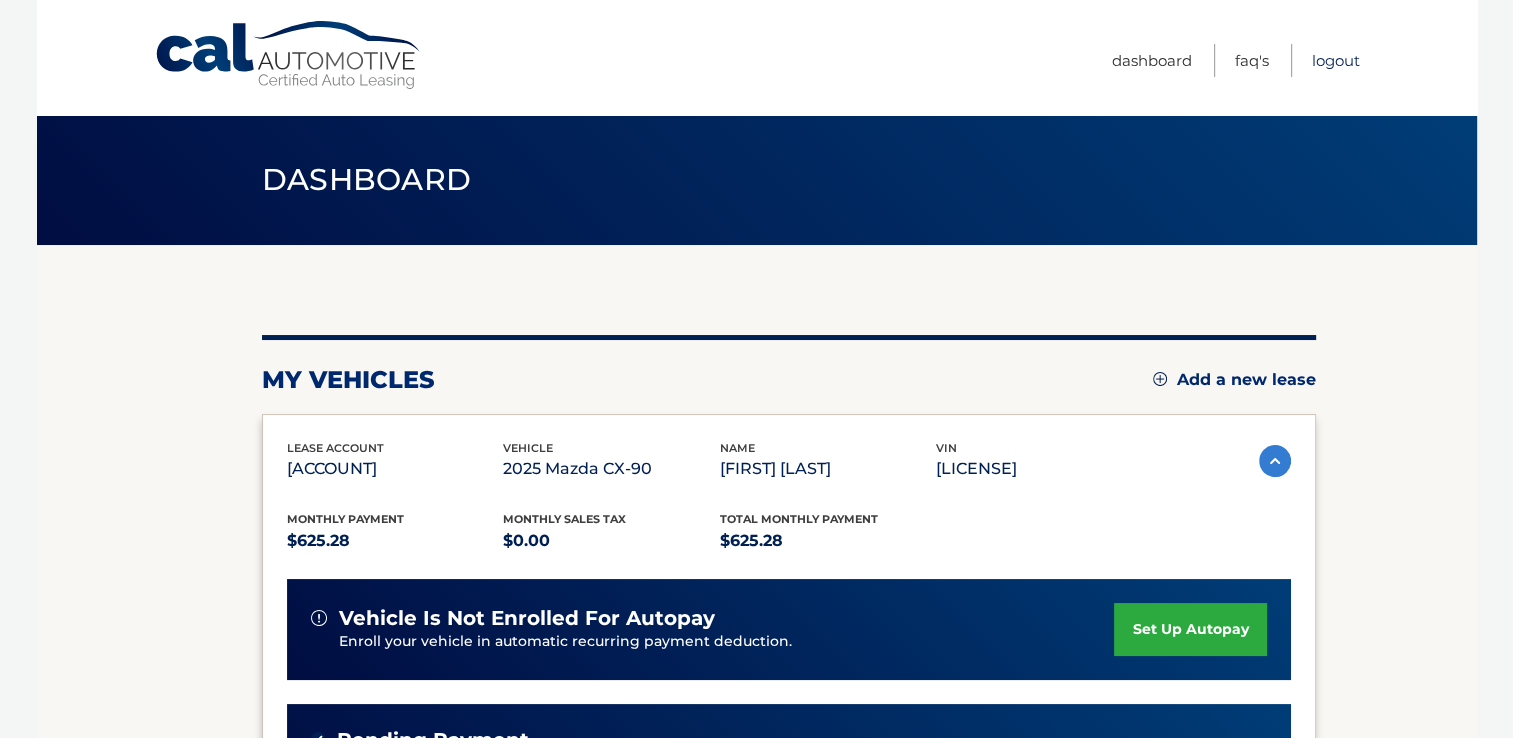 click on "Logout" at bounding box center [1336, 60] 